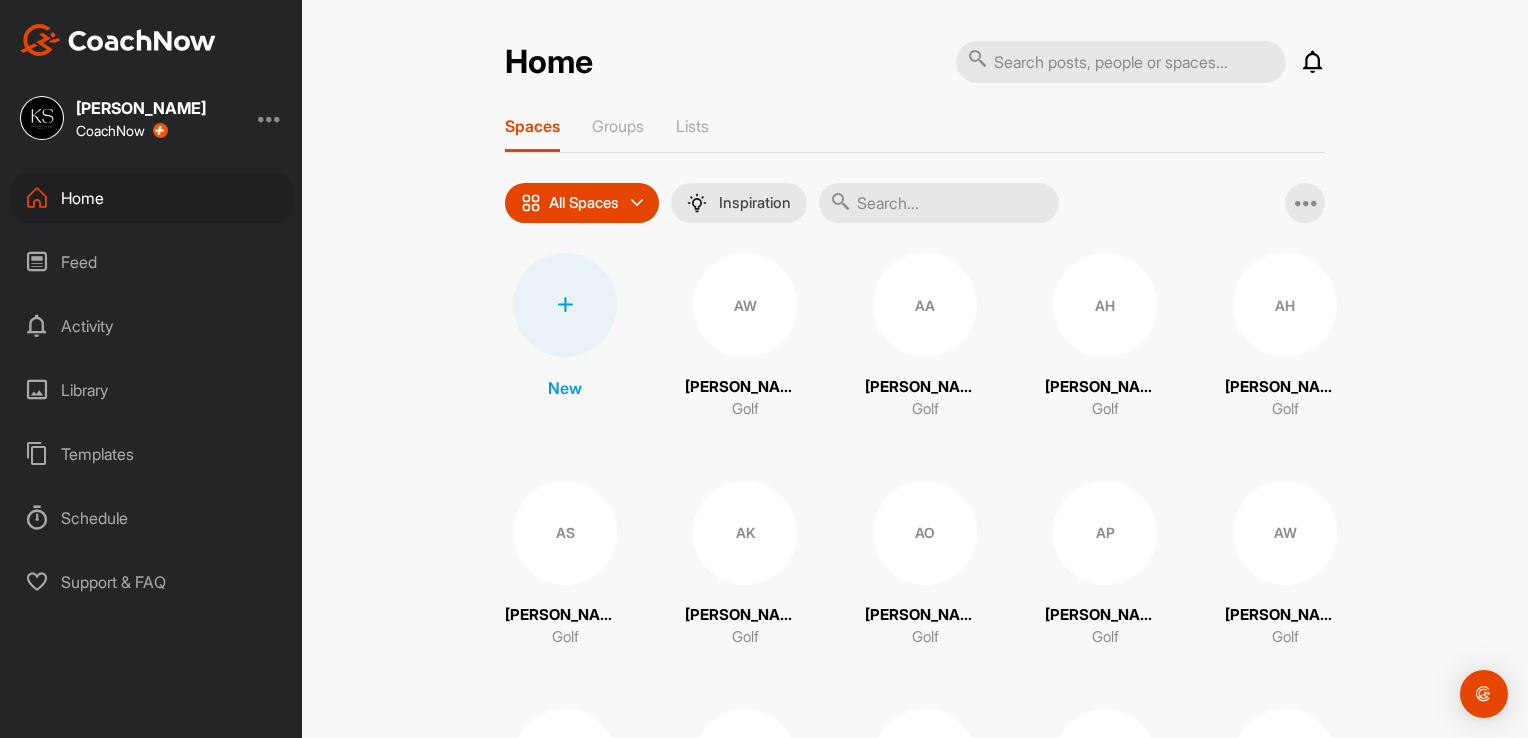 scroll, scrollTop: 0, scrollLeft: 0, axis: both 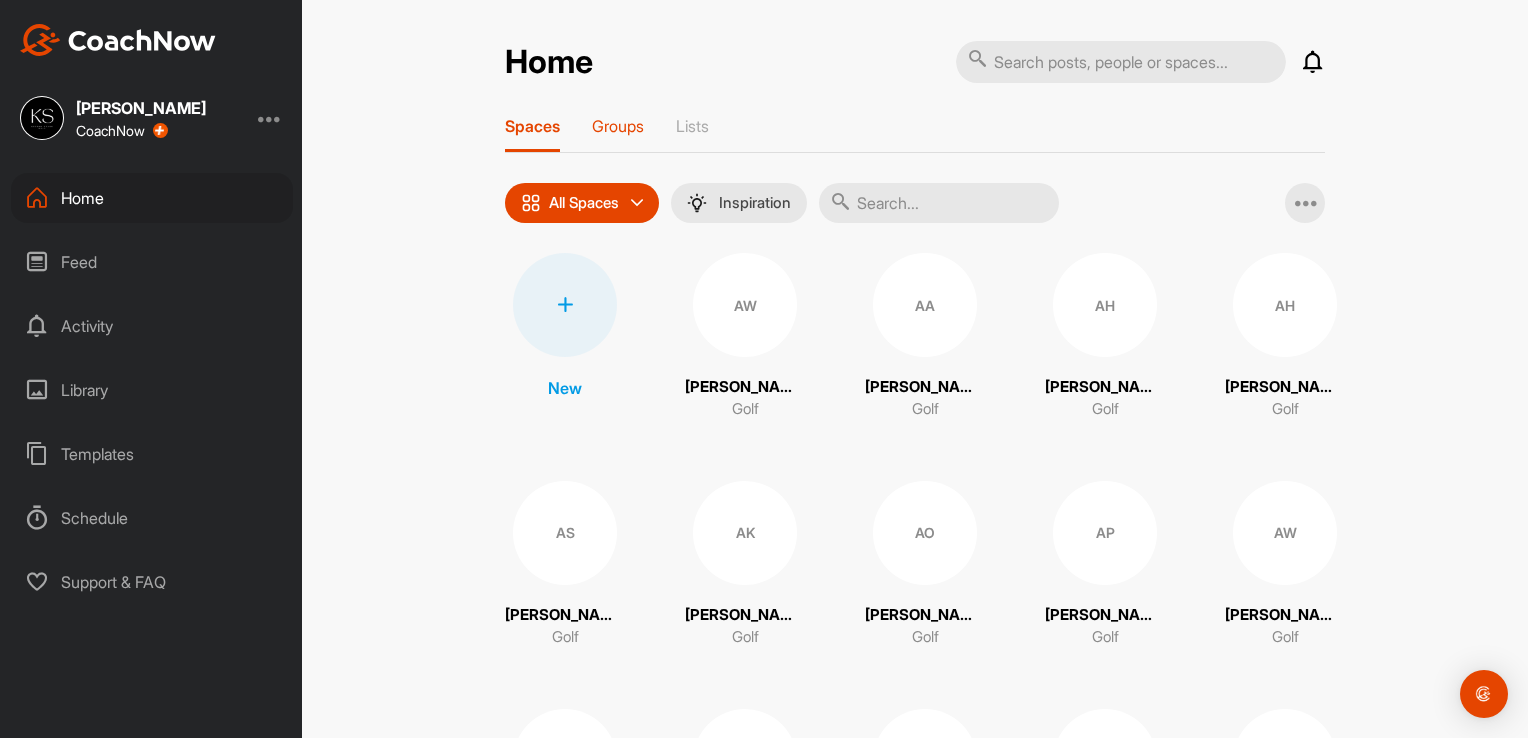 click on "Groups" at bounding box center [618, 126] 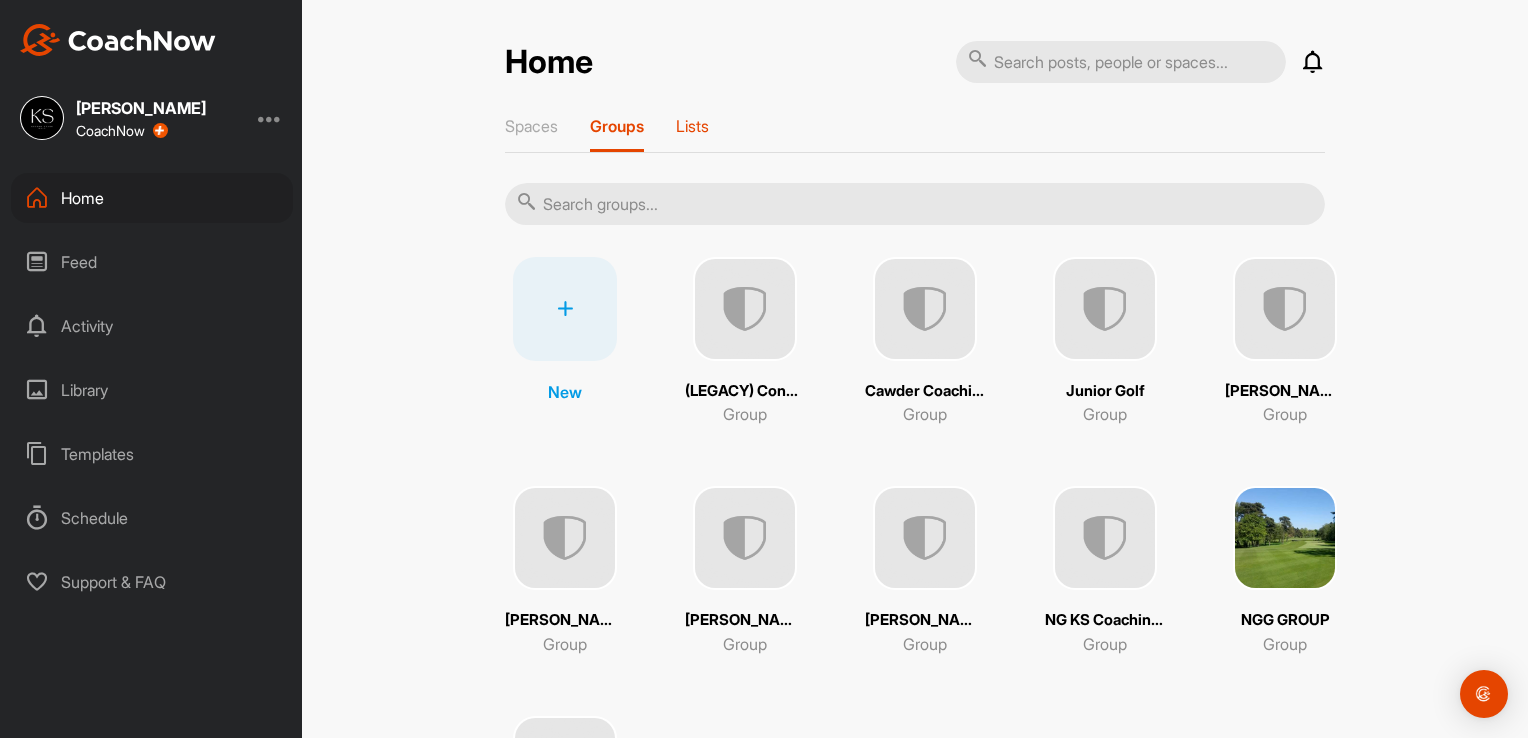 click on "Lists" at bounding box center [692, 126] 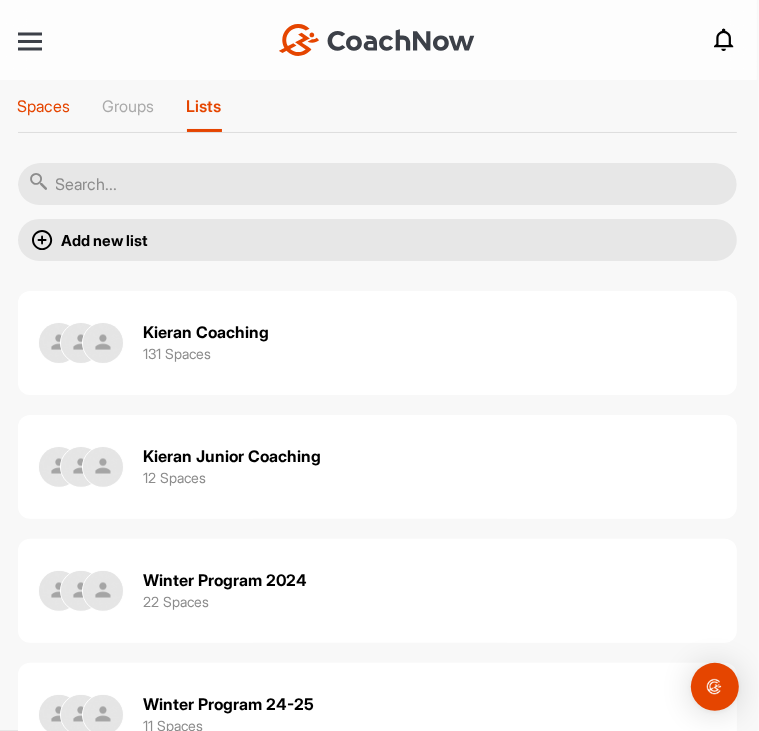 click on "Spaces" at bounding box center (44, 106) 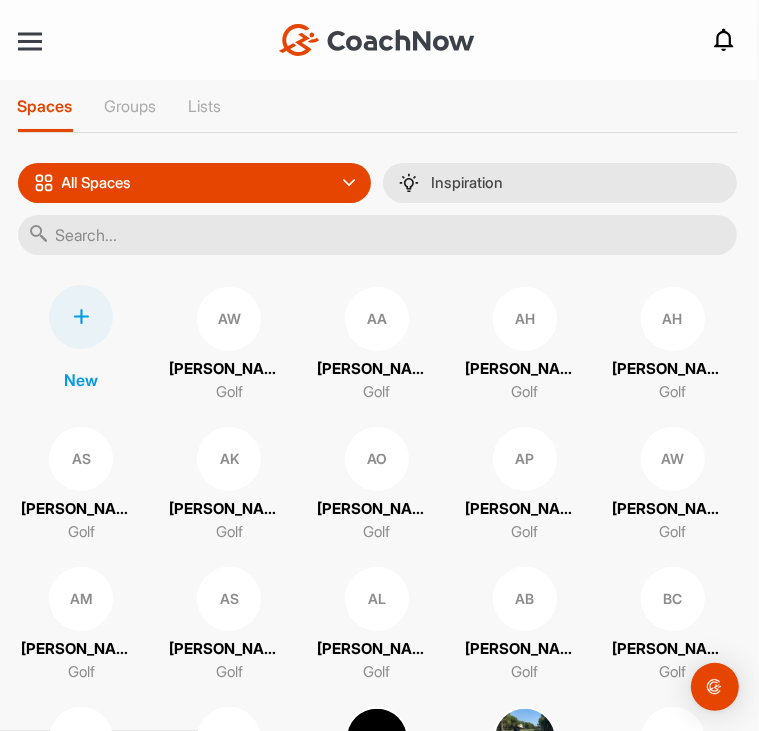 click on "AW [PERSON_NAME] Golf" at bounding box center [673, 485] 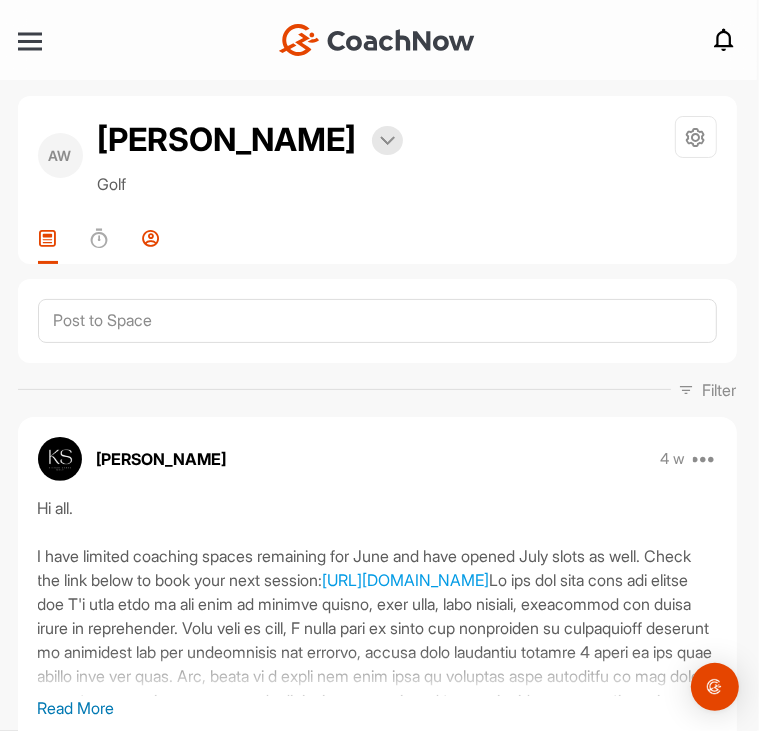 click on "Members" at bounding box center (152, 246) 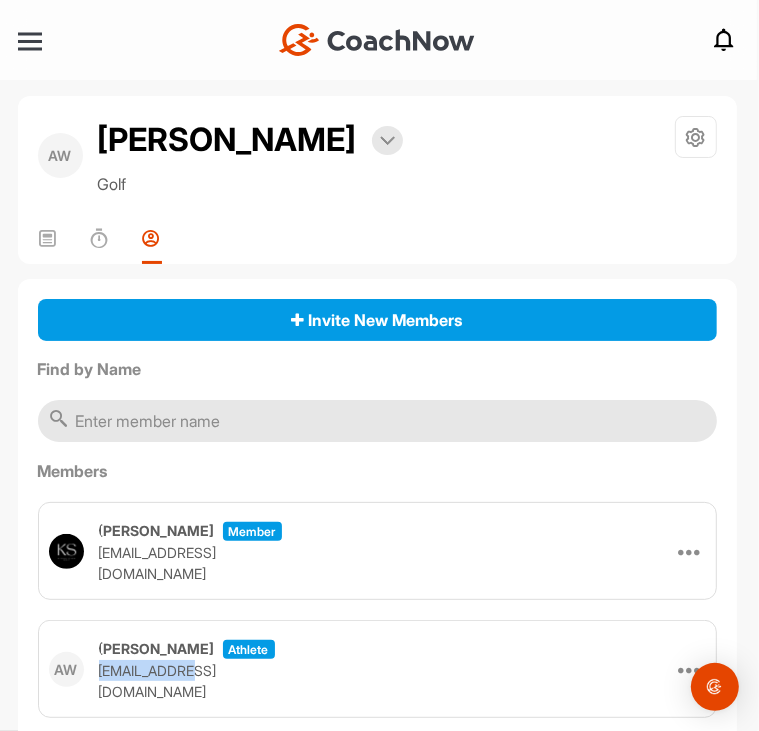 drag, startPoint x: 99, startPoint y: 685, endPoint x: 203, endPoint y: 683, distance: 104.019226 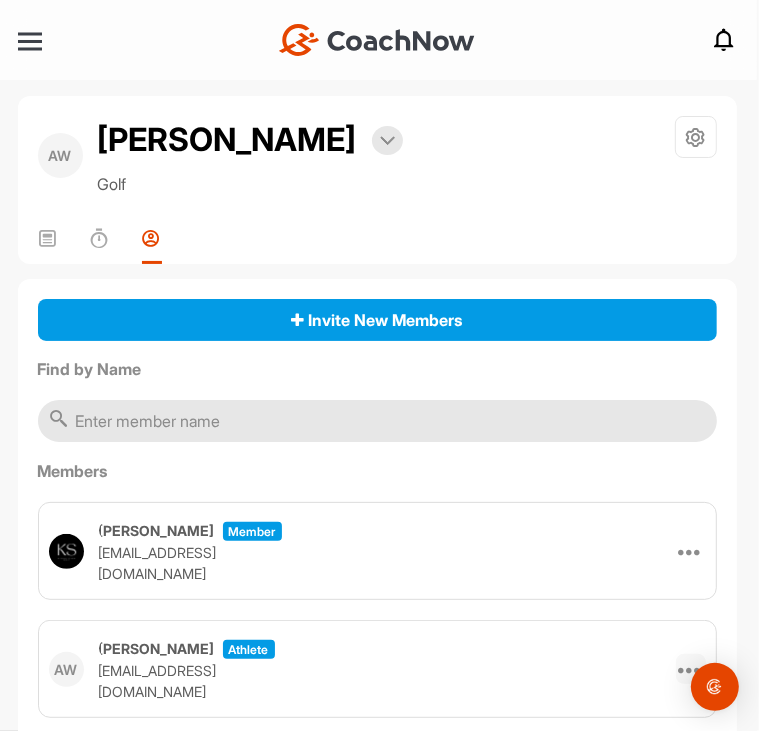 click at bounding box center [691, 669] 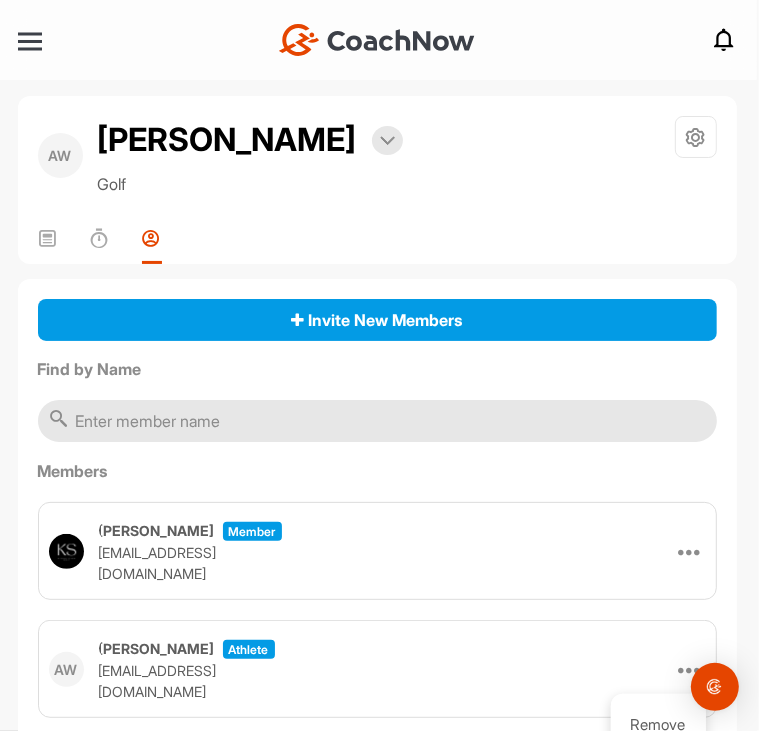click on "[PERSON_NAME] CoachNow  Home Feed Activity Library Templates Schedule Support & FAQ + Create New Space New Group New Tag New List New Template Notifications Invitations This Week EP [PERSON_NAME]   accepted your invitation . 2 d  • [PERSON_NAME] / Golf DM [PERSON_NAME]   posted a video . 2 d  • [PERSON_NAME] / Golf KB [PERSON_NAME]   replied to a post : "The more I think about it,t..." 3 d  • [PERSON_NAME] / Golf KB [PERSON_NAME]   liked your post . 3 d  • [PERSON_NAME] / Golf KB [PERSON_NAME]   liked your post . 4 d  • [PERSON_NAME] / Golf KB [PERSON_NAME]   replied to a post : "Hi [PERSON_NAME] apologies busy wi..." 4 d  • [PERSON_NAME] / Golf PG [PERSON_NAME]   replied to a post : "better [DATE], 83 at Cathkin..." 4 d  • [PERSON_NAME] / Golf SM [PERSON_NAME]   accepted your invitation . 6 d  • [PERSON_NAME] / Golf [PERSON_NAME]   accepted your invitation . 6 d  • [PERSON_NAME] / Golf This Month KB [PERSON_NAME]   posted a video : " Pretty sure this was shortl... " 1 w  • [PERSON_NAME] / Golf KB [PERSON_NAME]   replied to a post : "Thanks mate.
I’m not giving..." 1 w KW [PERSON_NAME] 1 w" at bounding box center (379, 365) 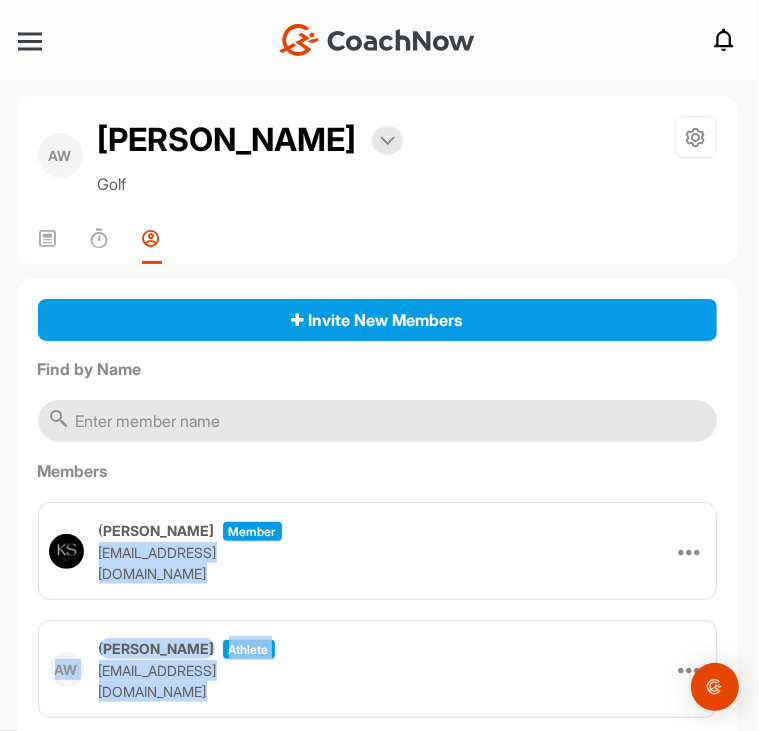 drag, startPoint x: 757, startPoint y: 526, endPoint x: 749, endPoint y: 629, distance: 103.31021 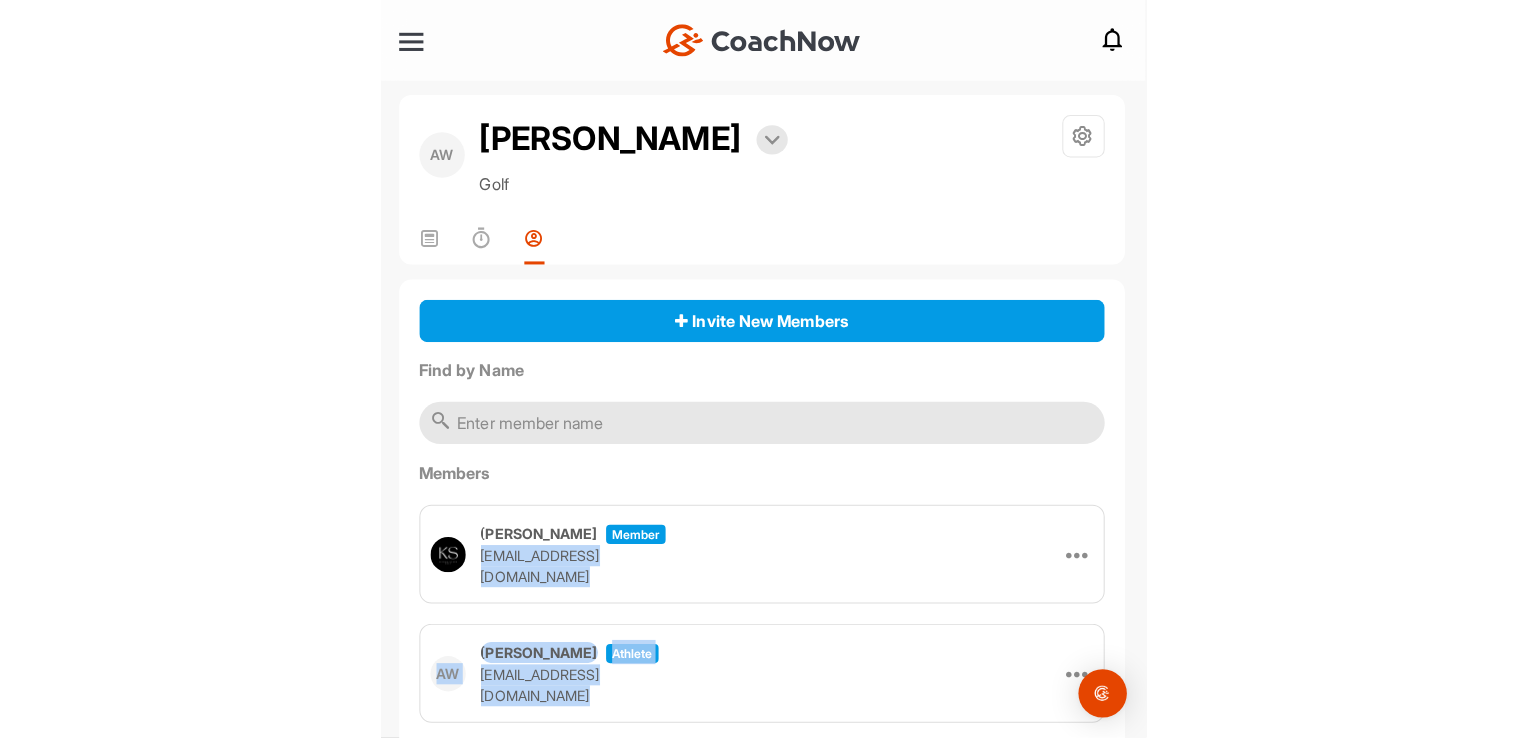 scroll, scrollTop: 71, scrollLeft: 0, axis: vertical 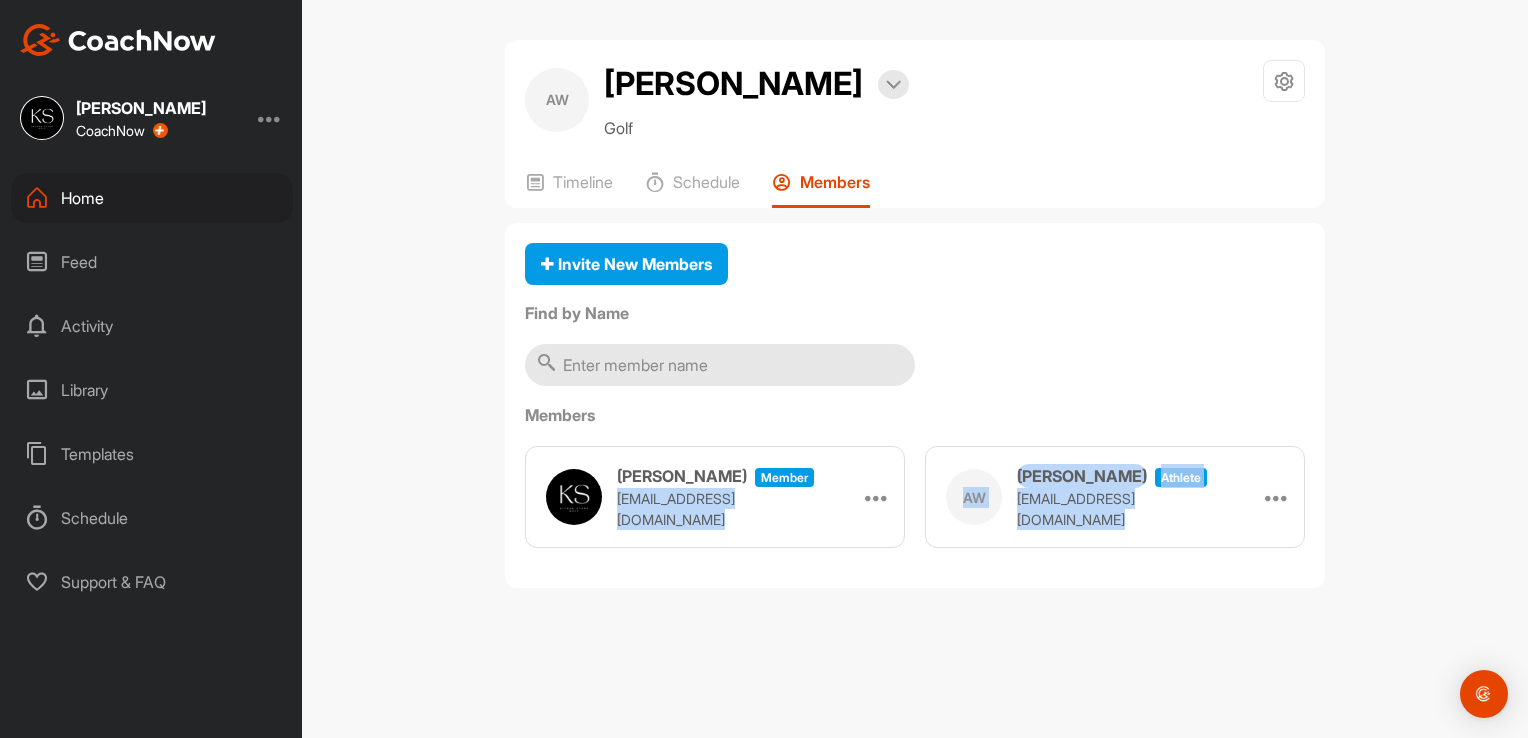 click on "Invite New Members Find by Name Members [PERSON_NAME] Member   [EMAIL_ADDRESS][DOMAIN_NAME] Make Athlete AW [PERSON_NAME] athlete   [EMAIL_ADDRESS][DOMAIN_NAME] Remove" at bounding box center (915, 406) 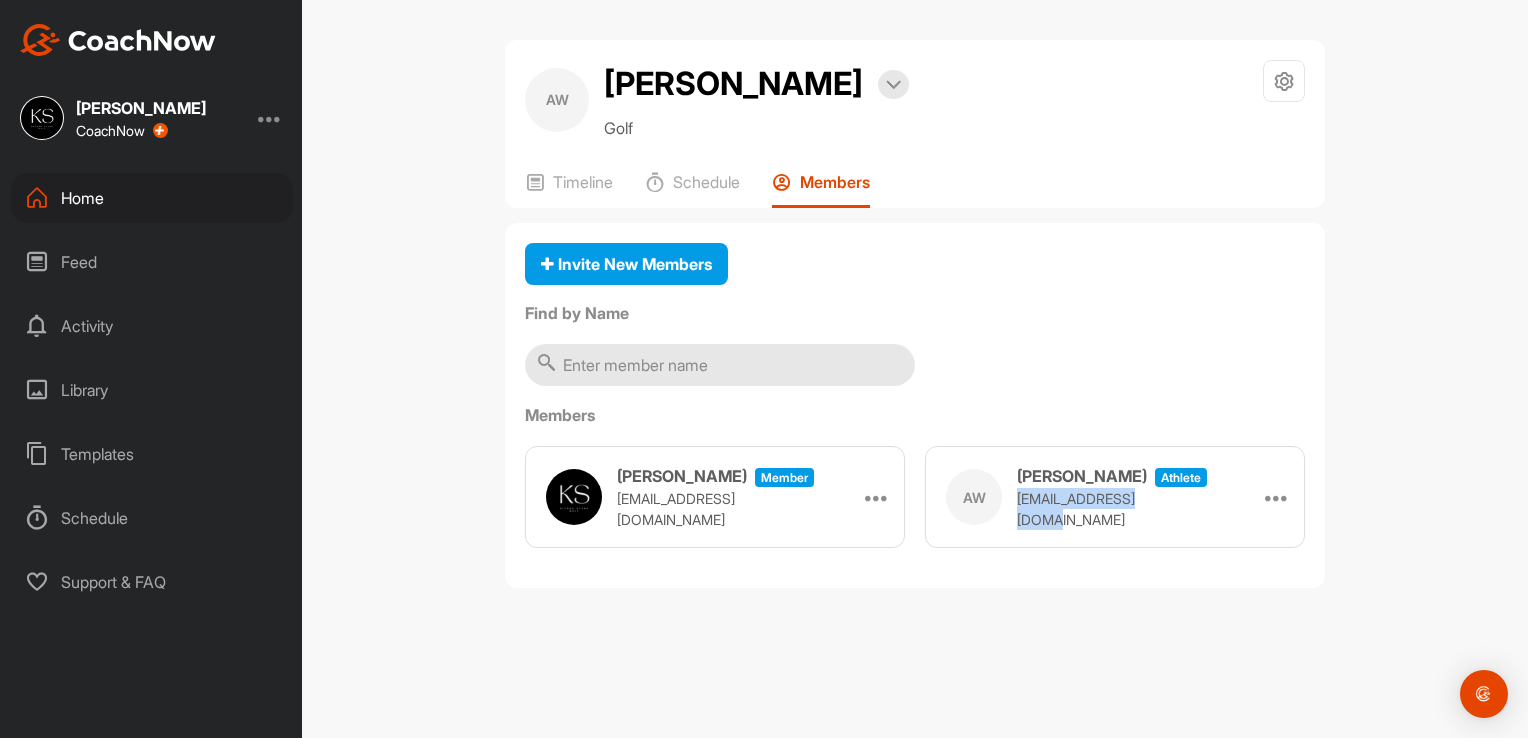 drag, startPoint x: 1019, startPoint y: 514, endPoint x: 1173, endPoint y: 513, distance: 154.00325 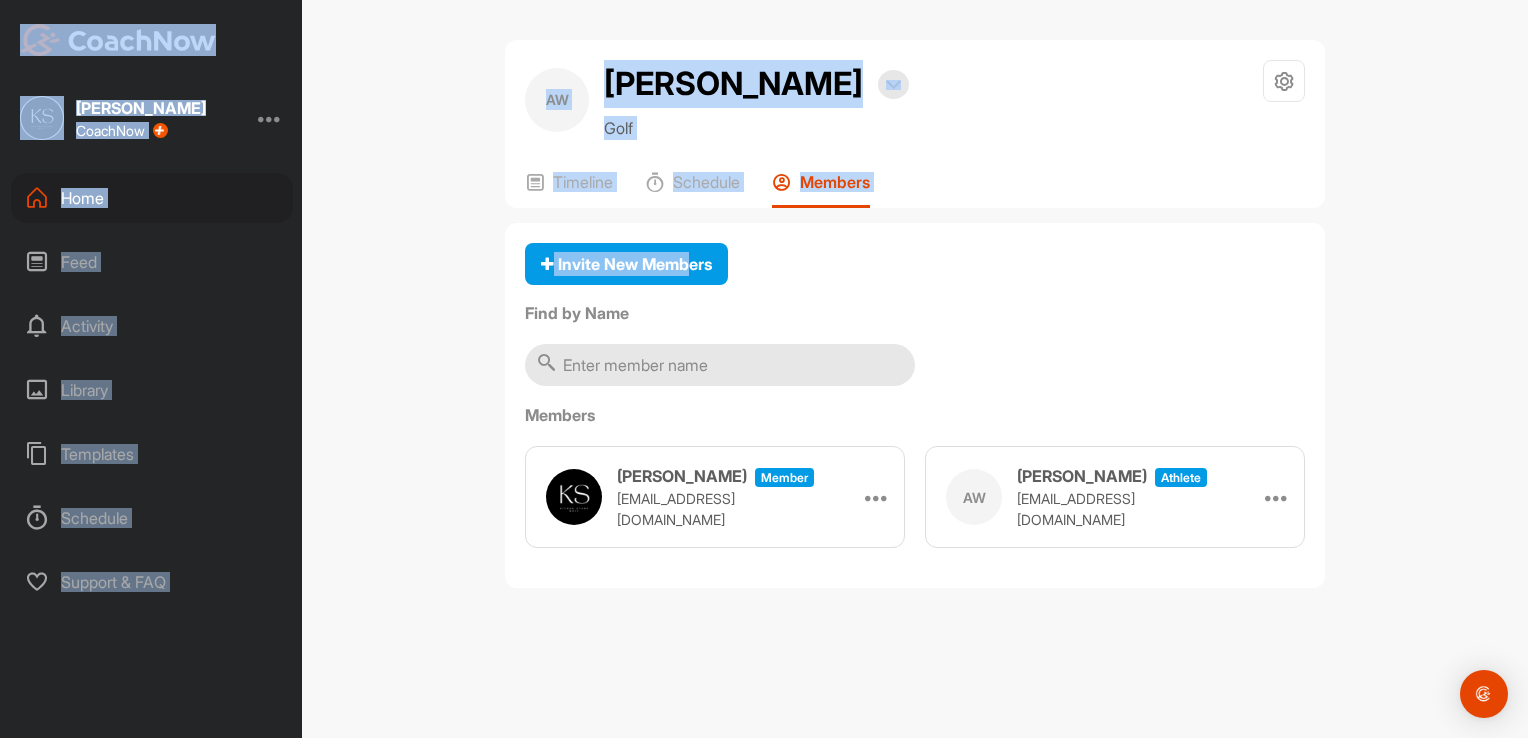 drag, startPoint x: 690, startPoint y: 219, endPoint x: 264, endPoint y: -74, distance: 517.0348 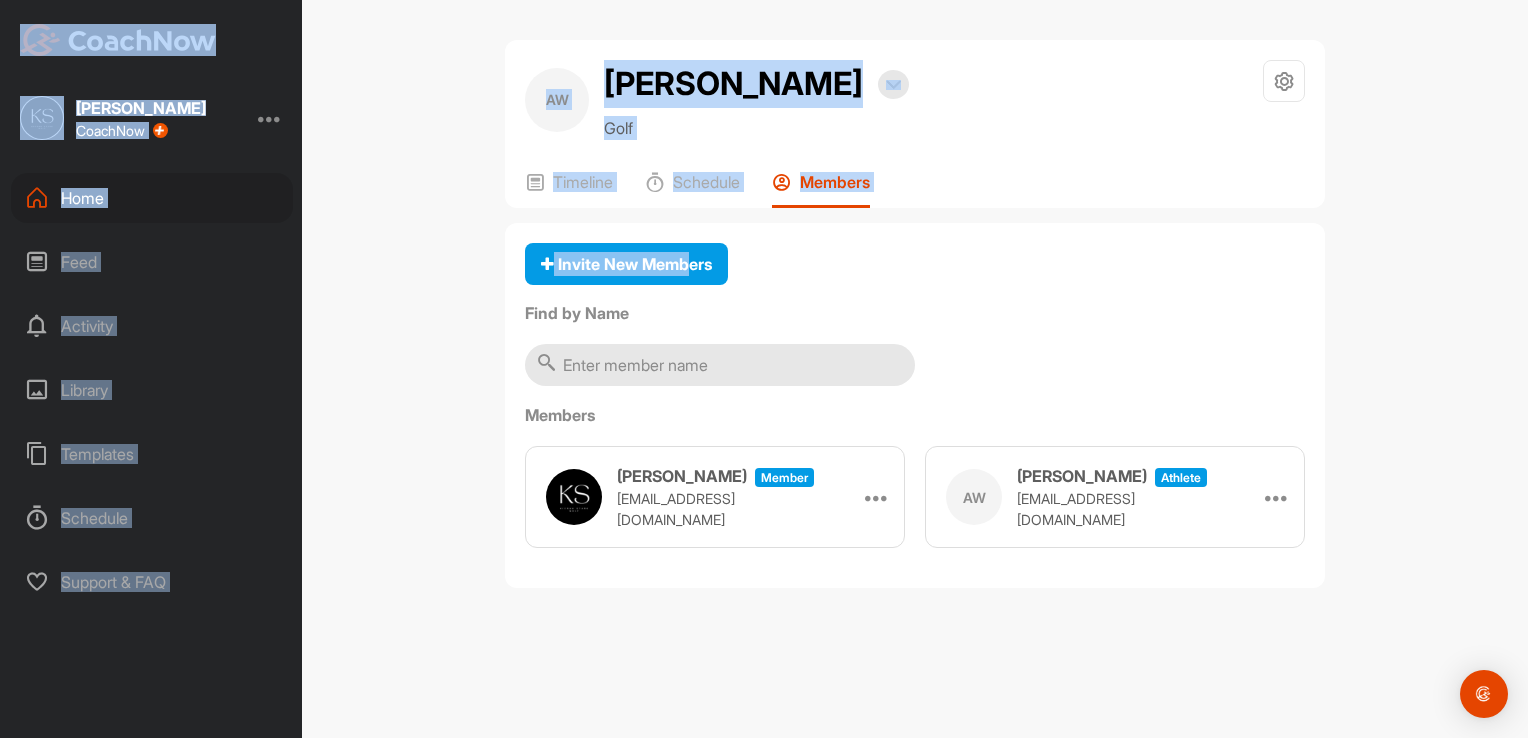 drag, startPoint x: 264, startPoint y: -74, endPoint x: 453, endPoint y: 186, distance: 321.43585 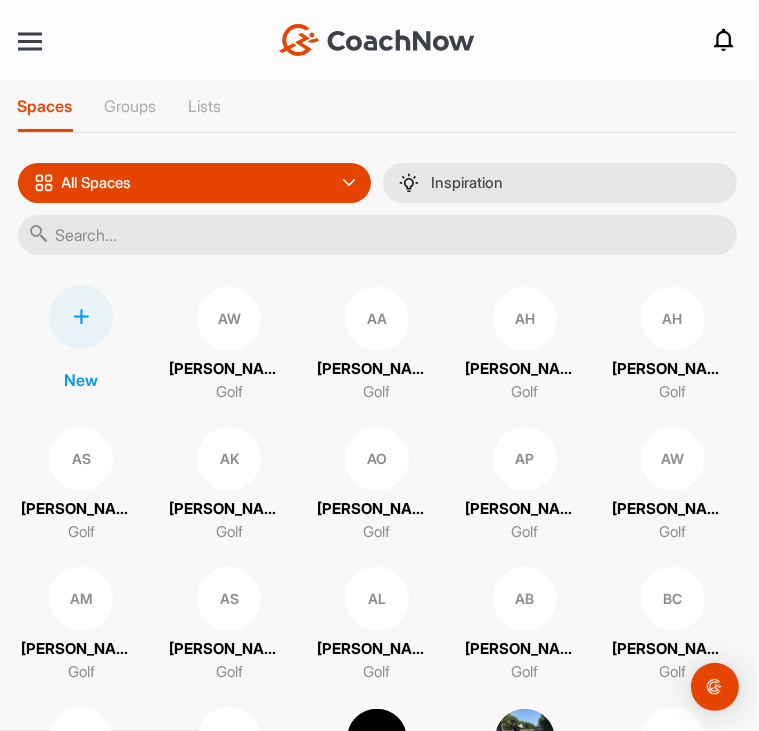 click at bounding box center (377, 235) 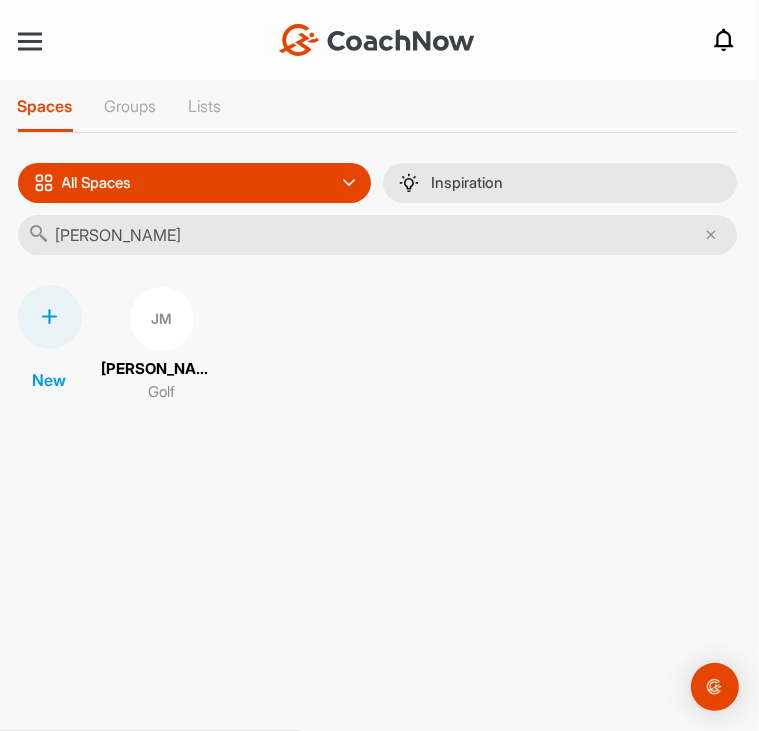 type on "[PERSON_NAME]" 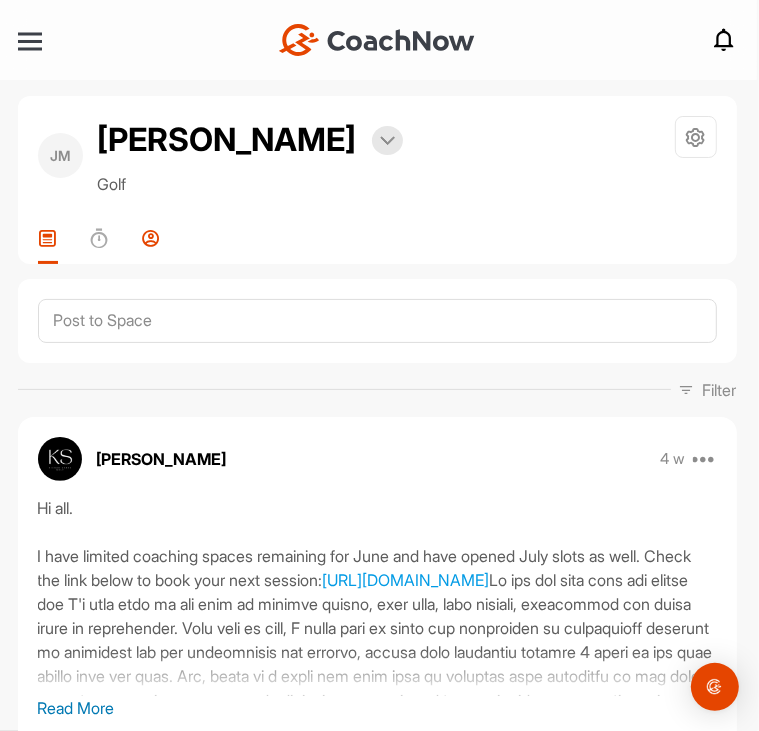 click on "Members" at bounding box center (152, 246) 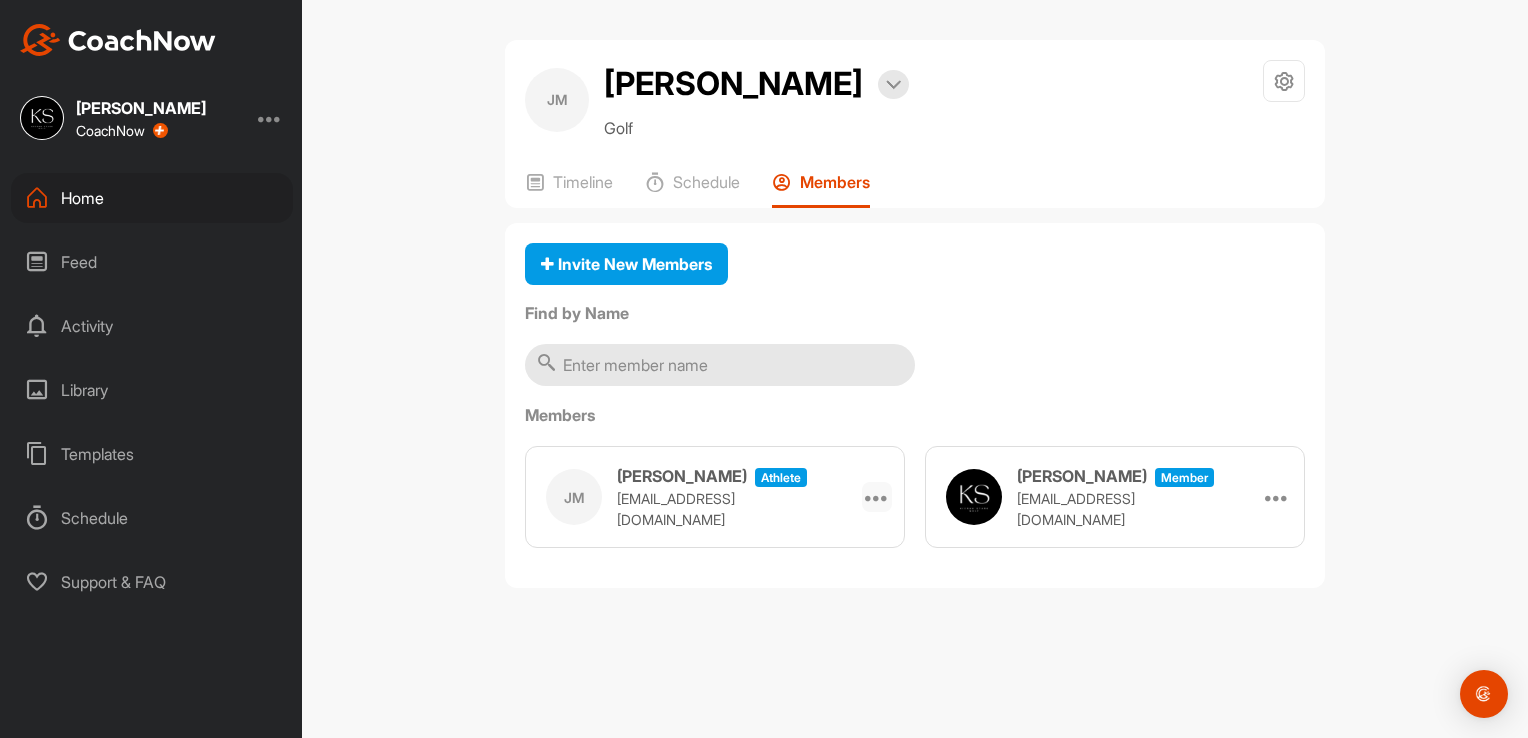 click at bounding box center [877, 497] 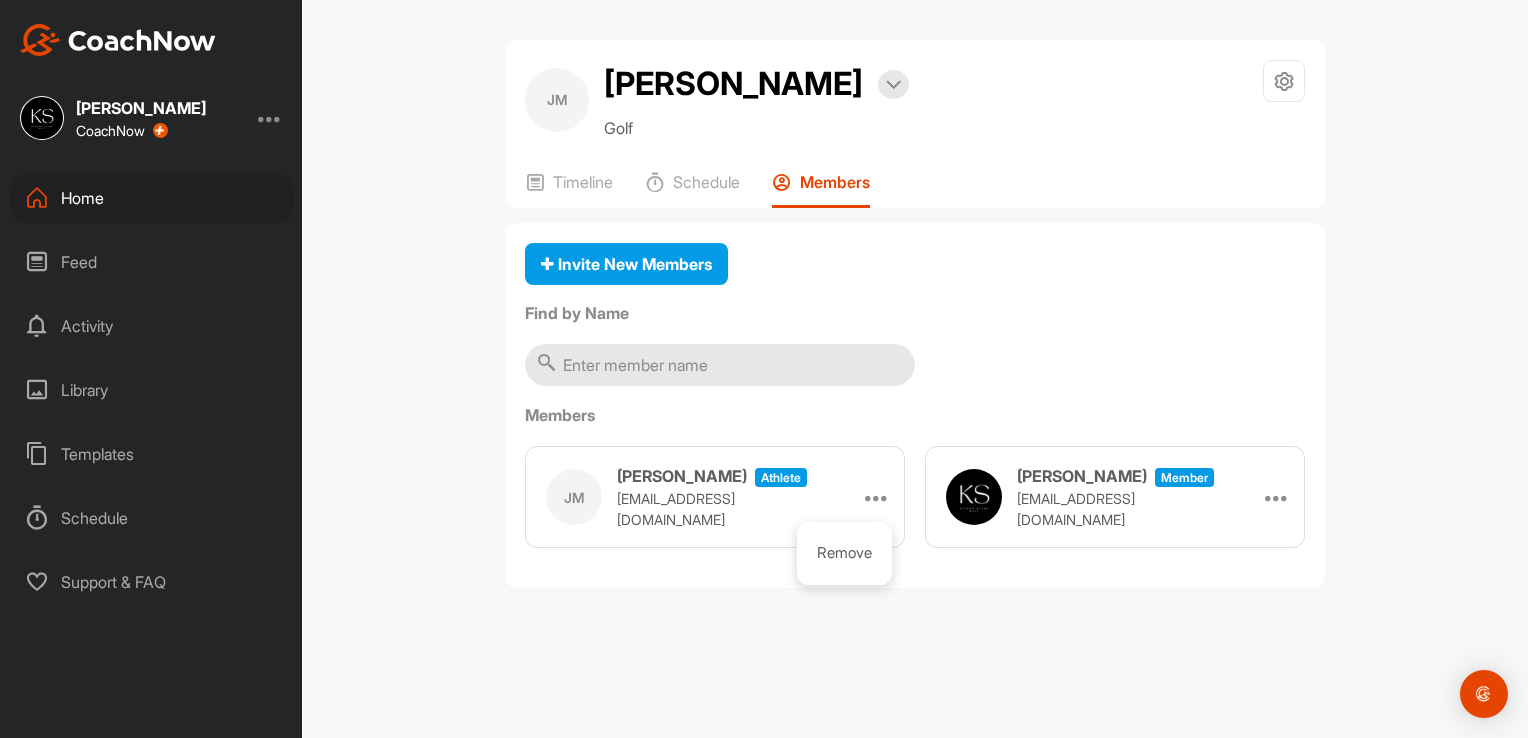 click on "[PERSON_NAME] [PERSON_NAME] athlete   [EMAIL_ADDRESS][DOMAIN_NAME] Remove" at bounding box center [715, 497] 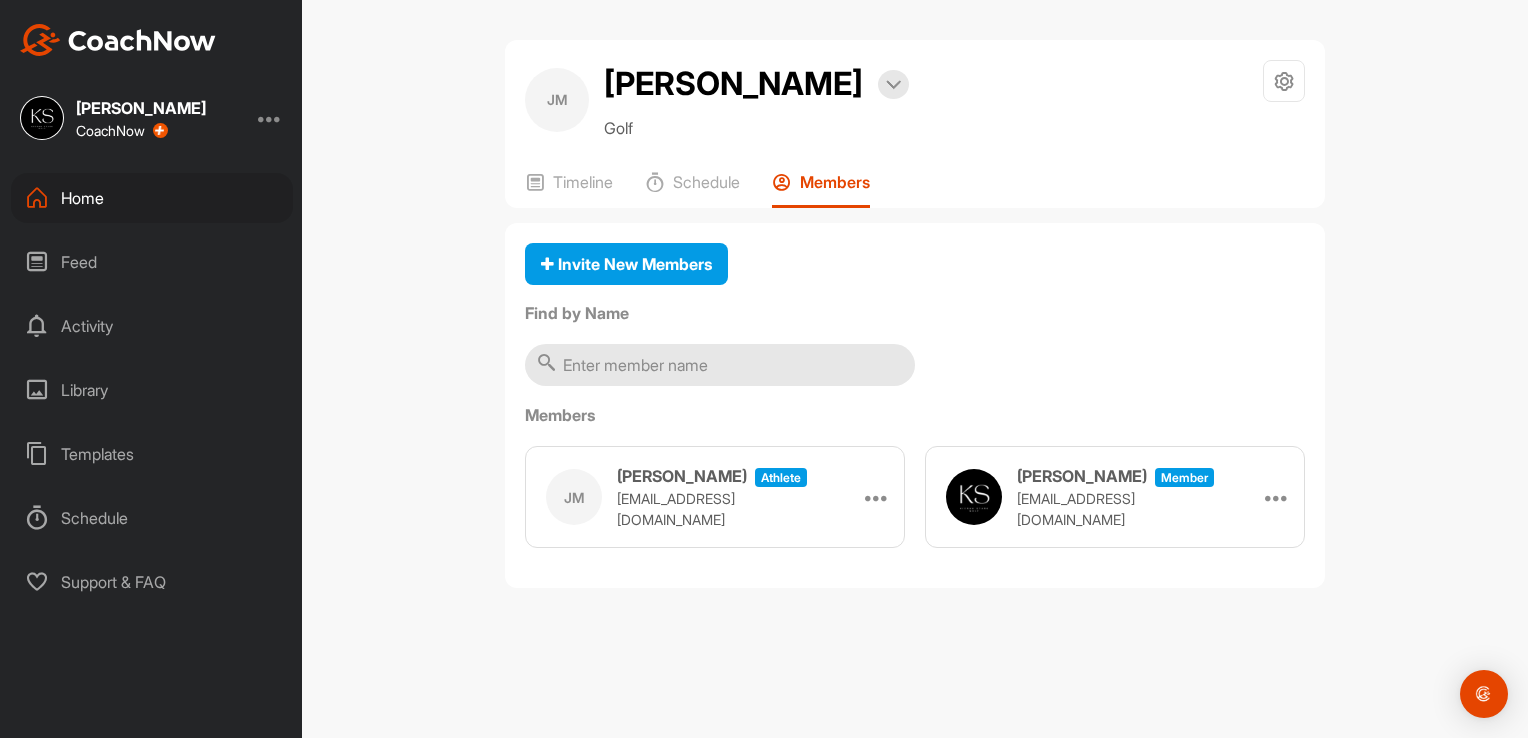click on "[EMAIL_ADDRESS][DOMAIN_NAME]" at bounding box center [717, 509] 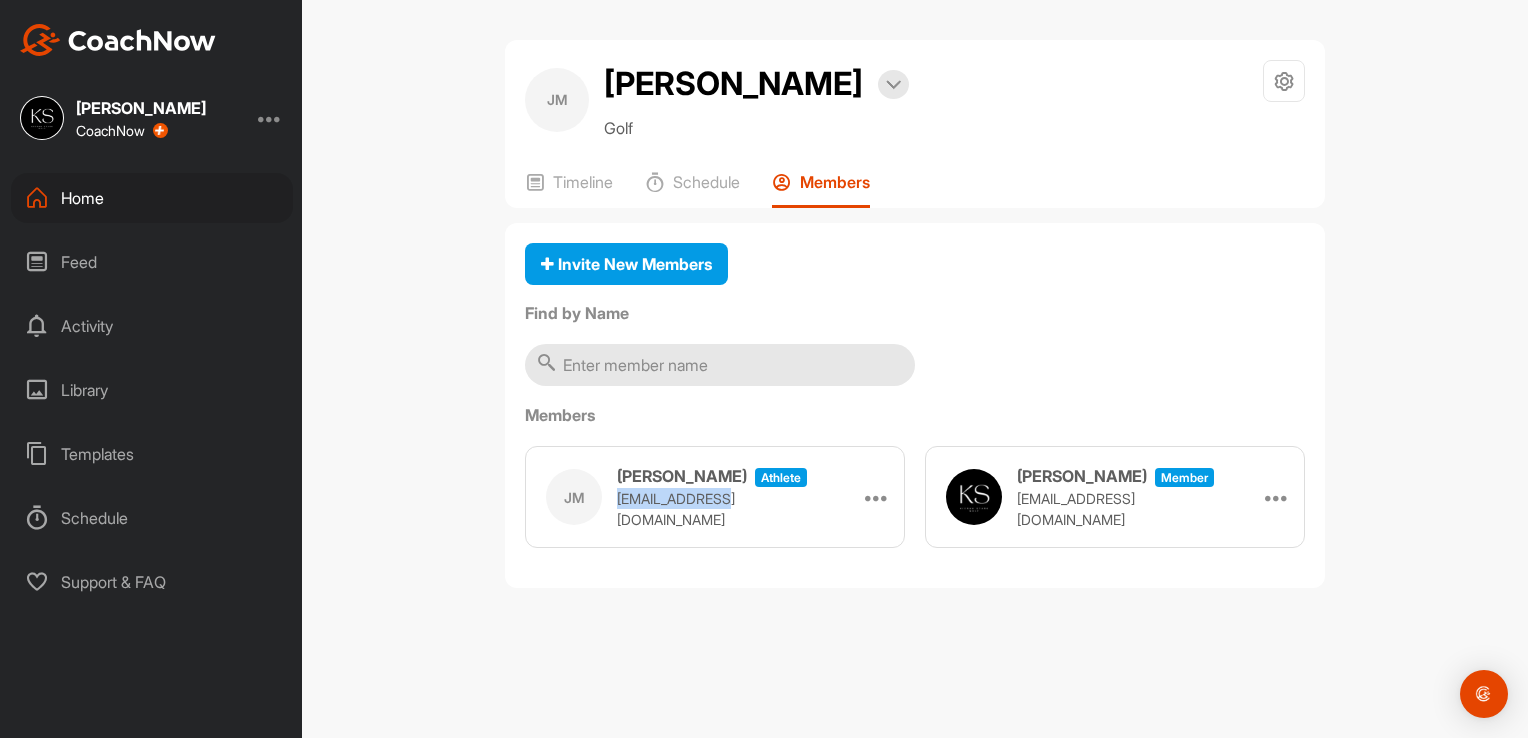 click on "[EMAIL_ADDRESS][DOMAIN_NAME]" at bounding box center [717, 509] 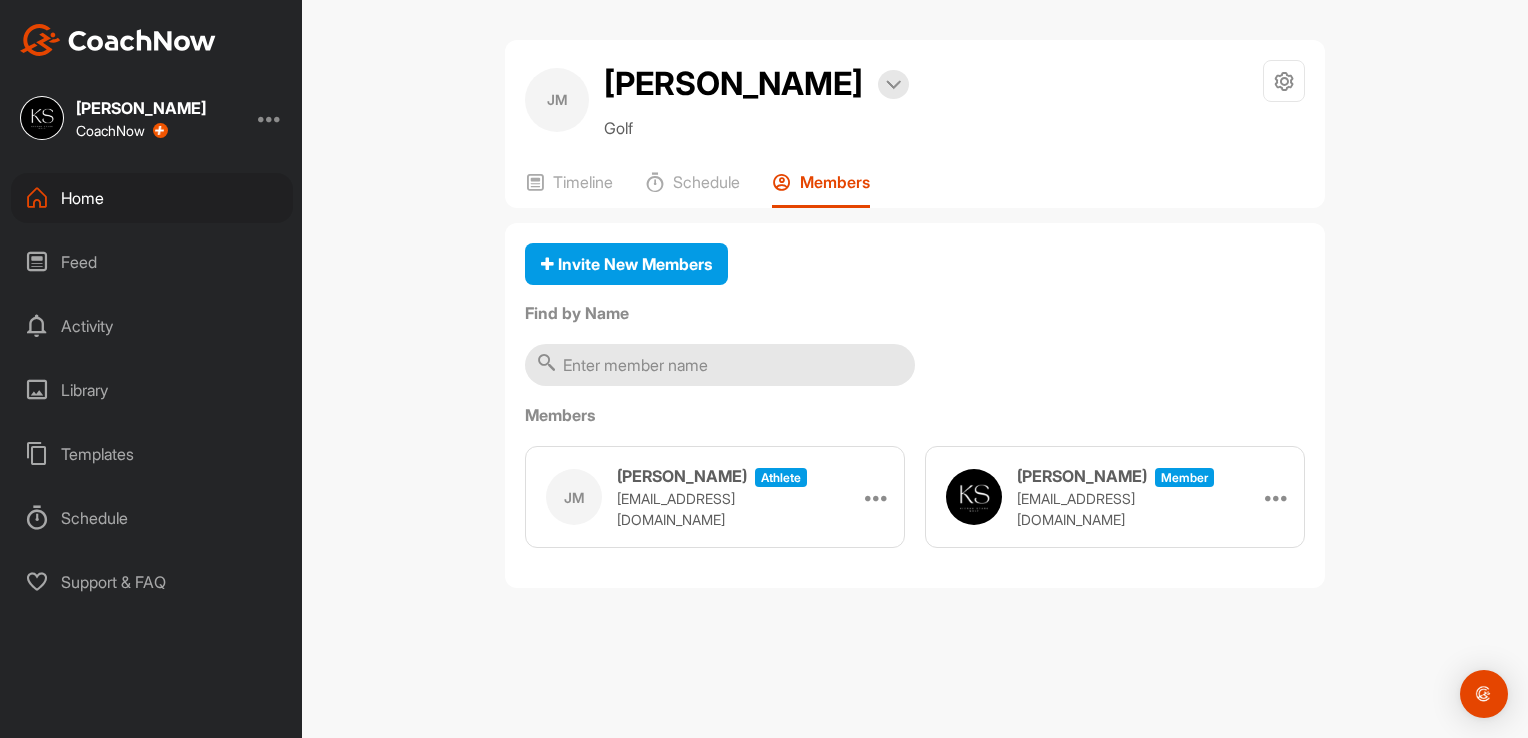 drag, startPoint x: 673, startPoint y: 507, endPoint x: 748, endPoint y: 522, distance: 76.48529 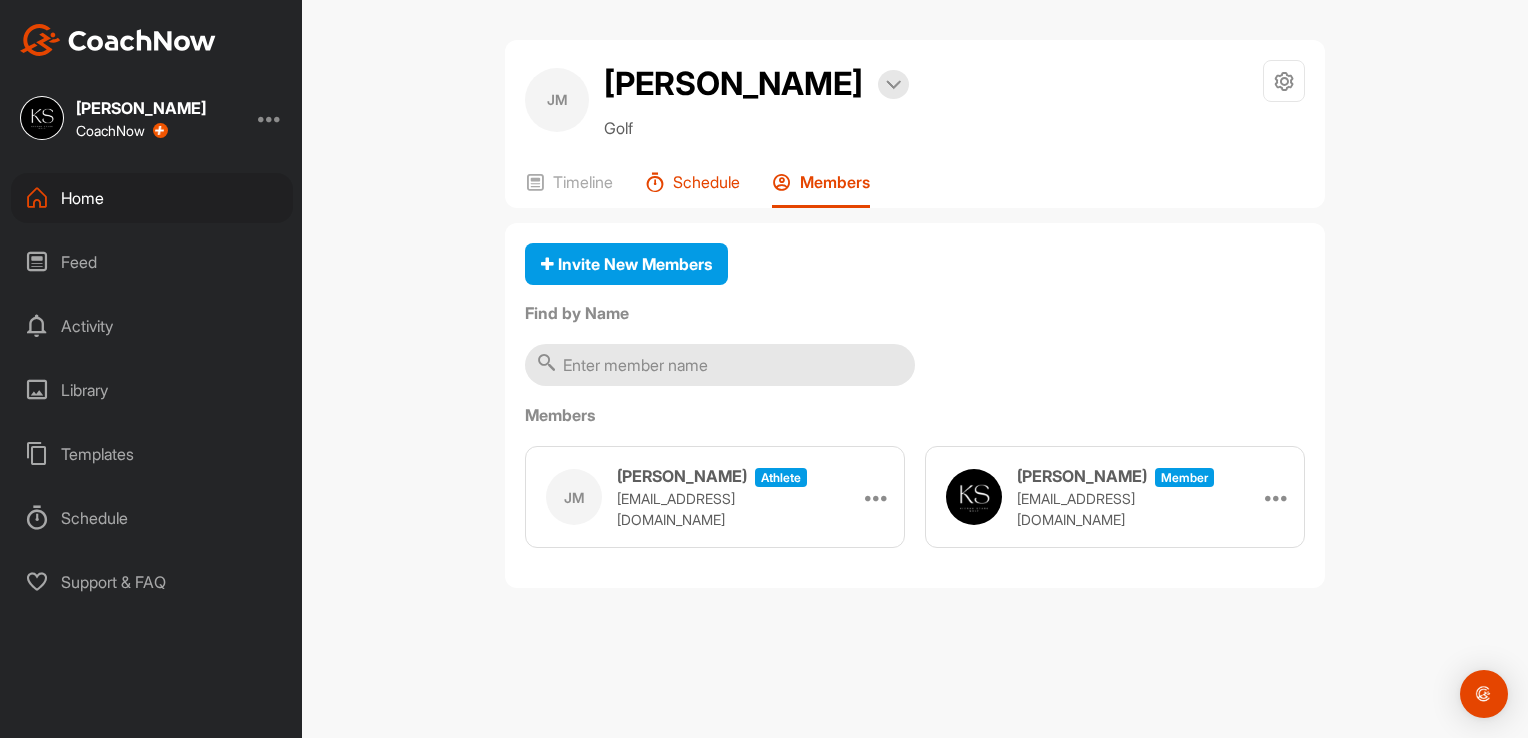 click on "Schedule" at bounding box center (692, 190) 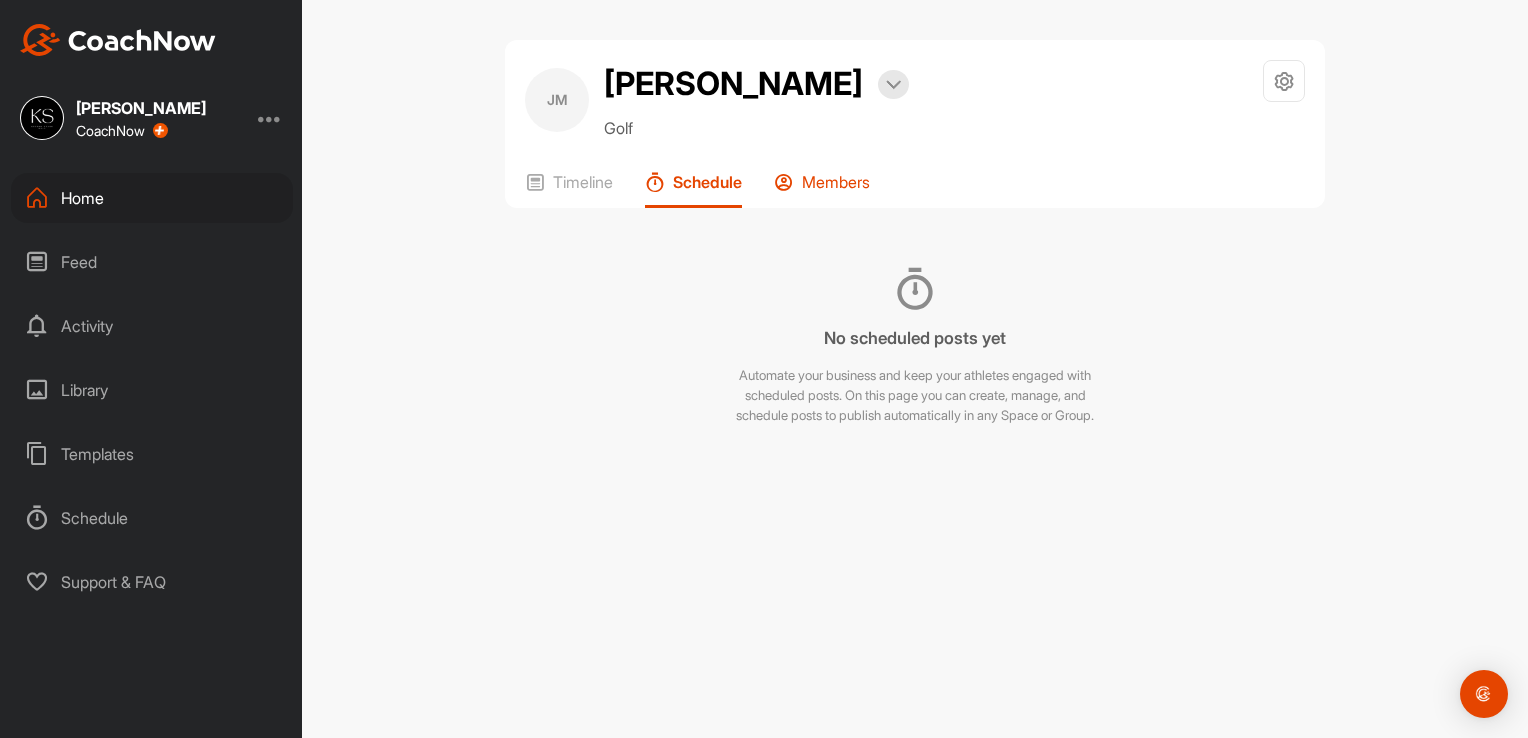click on "Members" at bounding box center [836, 182] 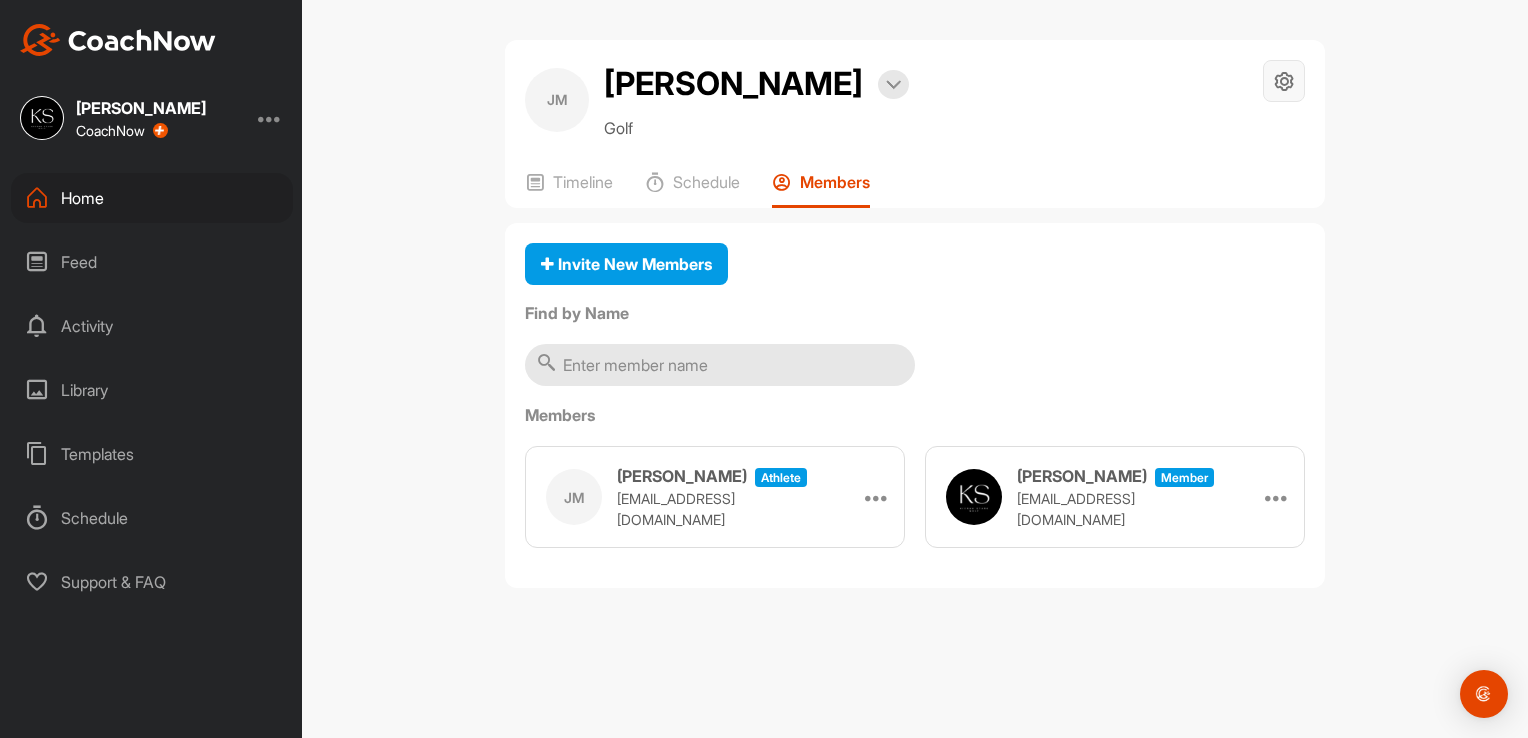 click at bounding box center (1284, 81) 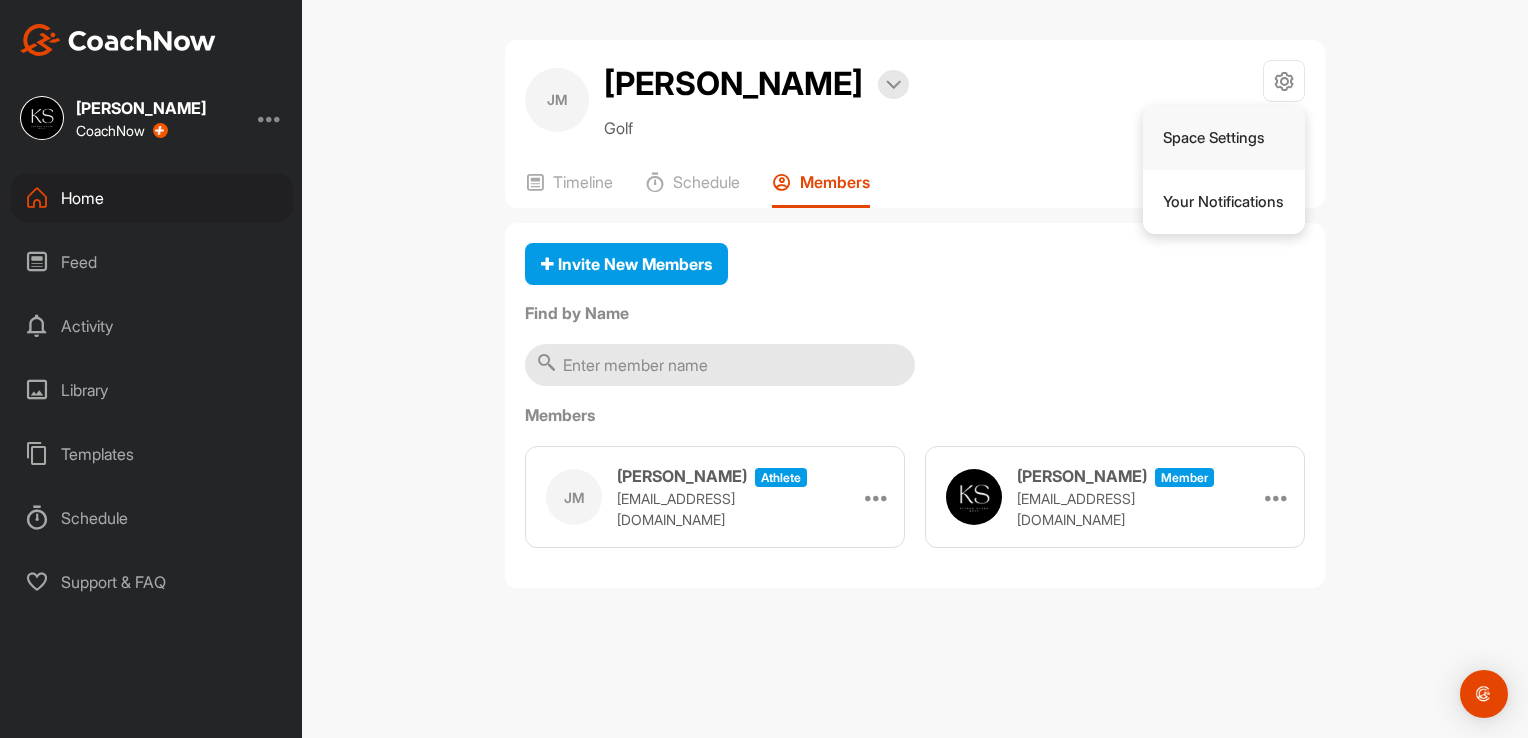 click on "Space Settings" at bounding box center (1224, 138) 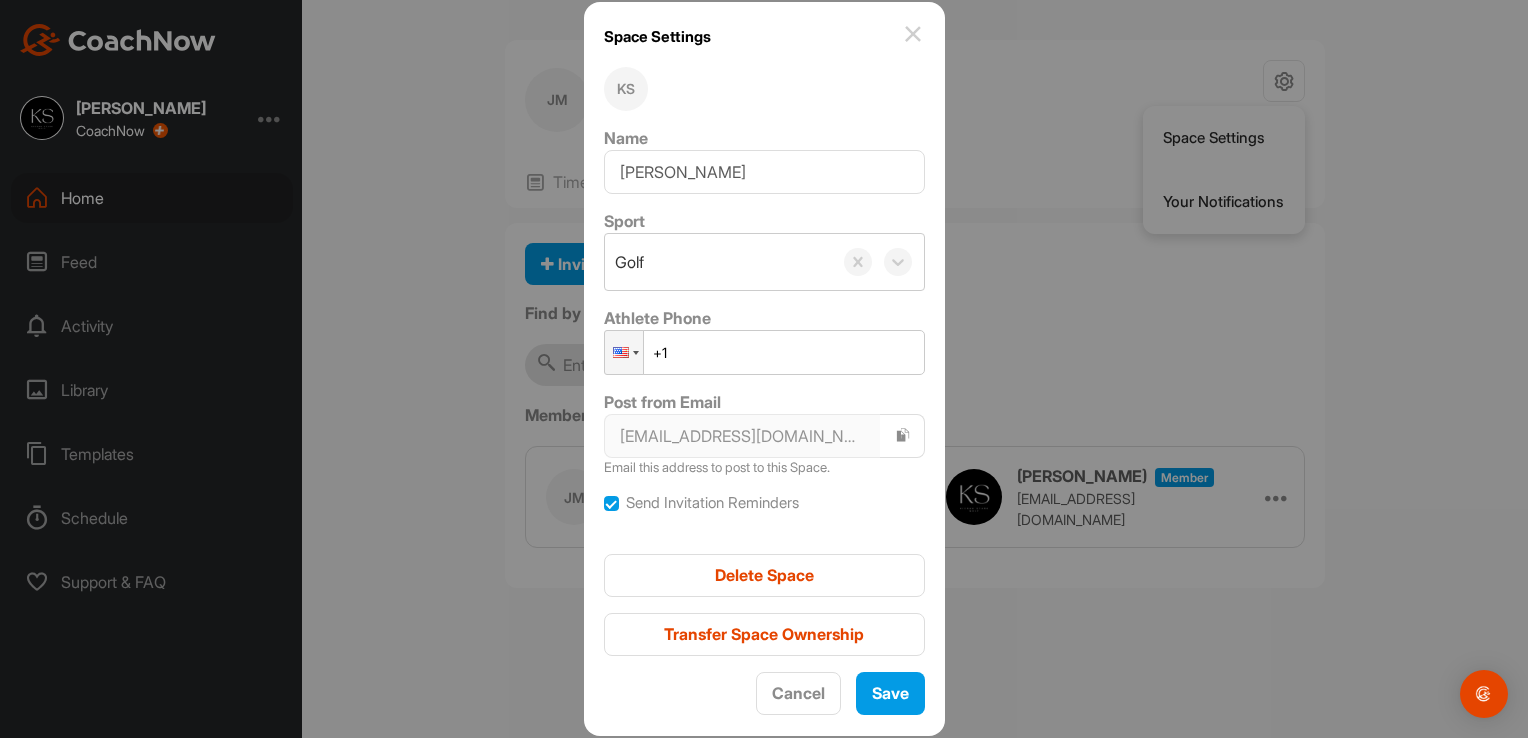 click at bounding box center (764, 369) 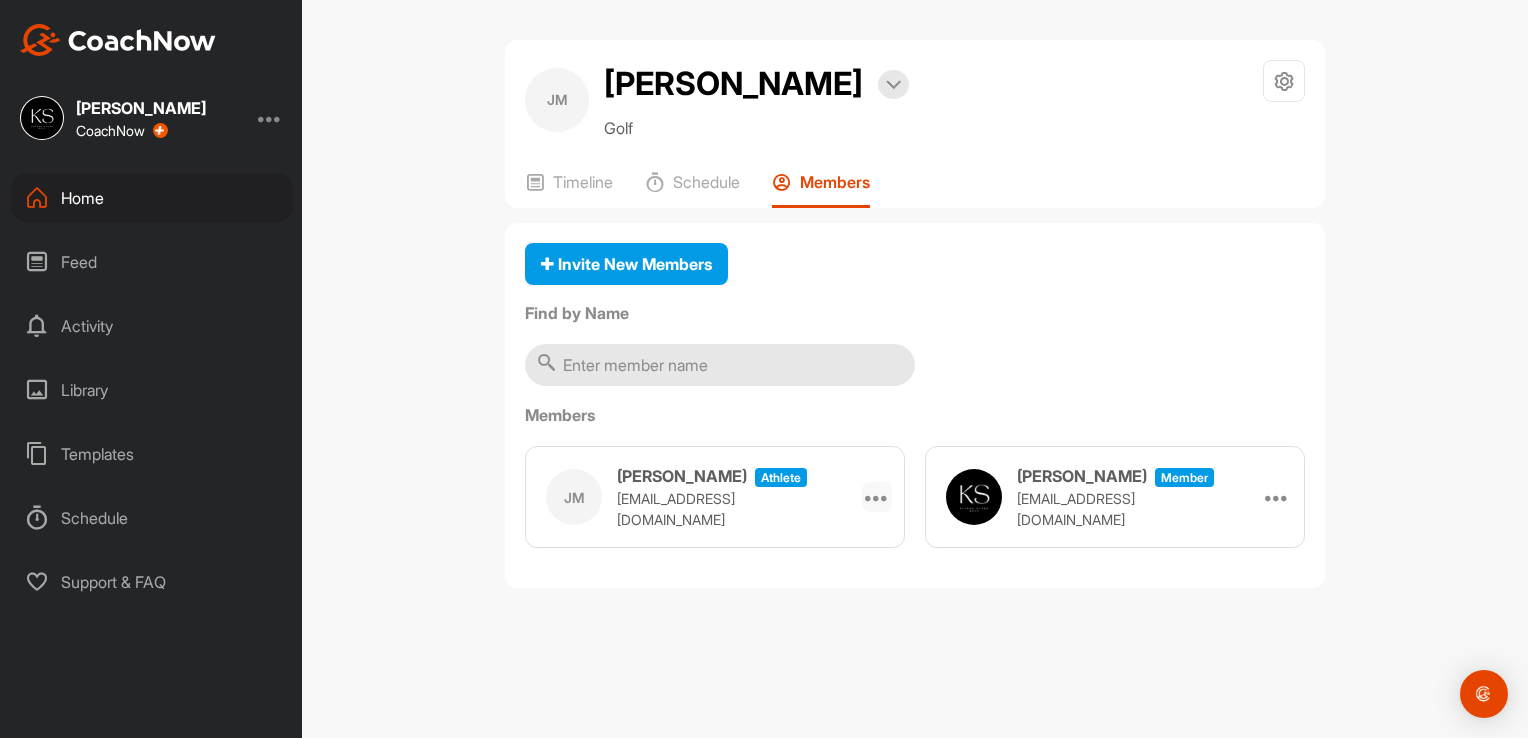 click at bounding box center (877, 497) 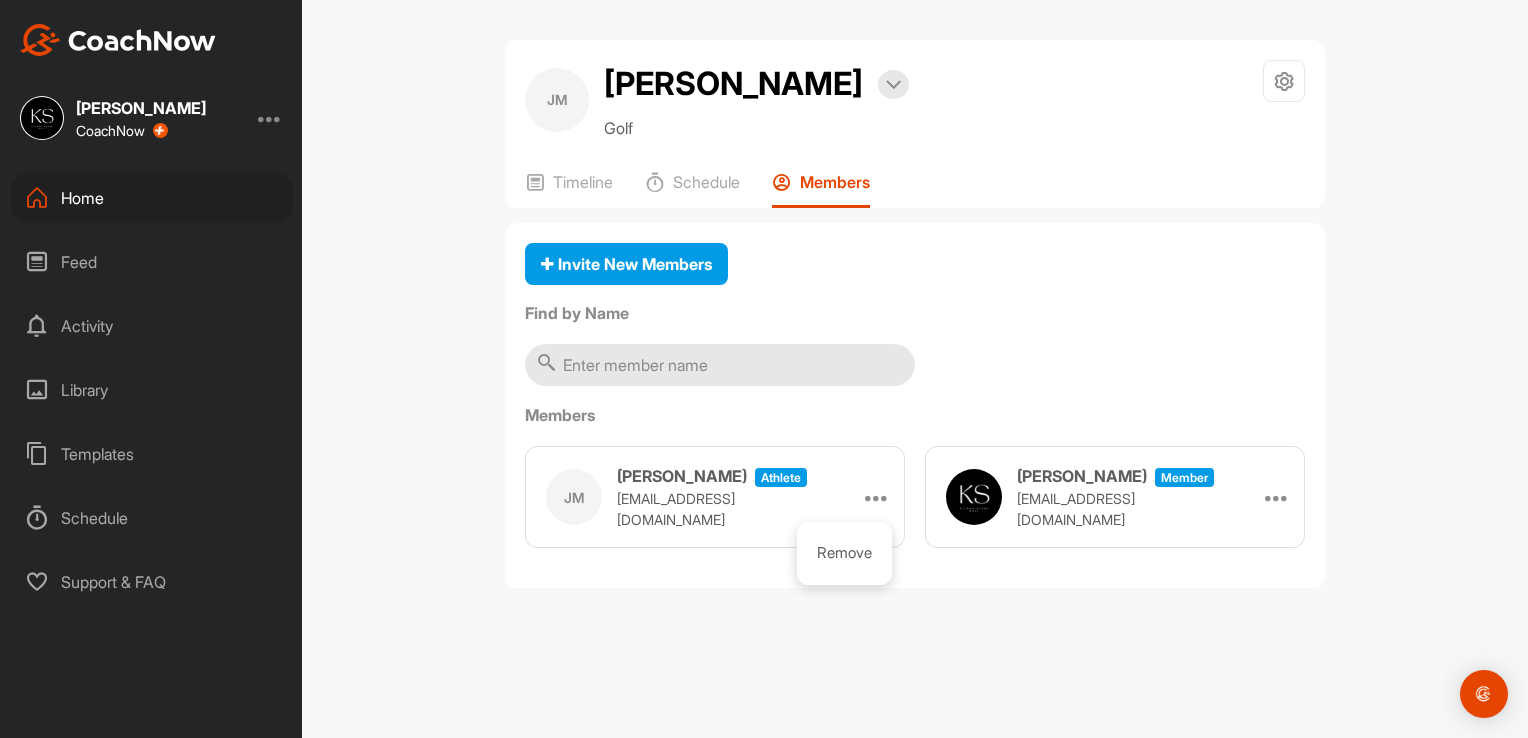 click on "[EMAIL_ADDRESS][DOMAIN_NAME]" at bounding box center (717, 509) 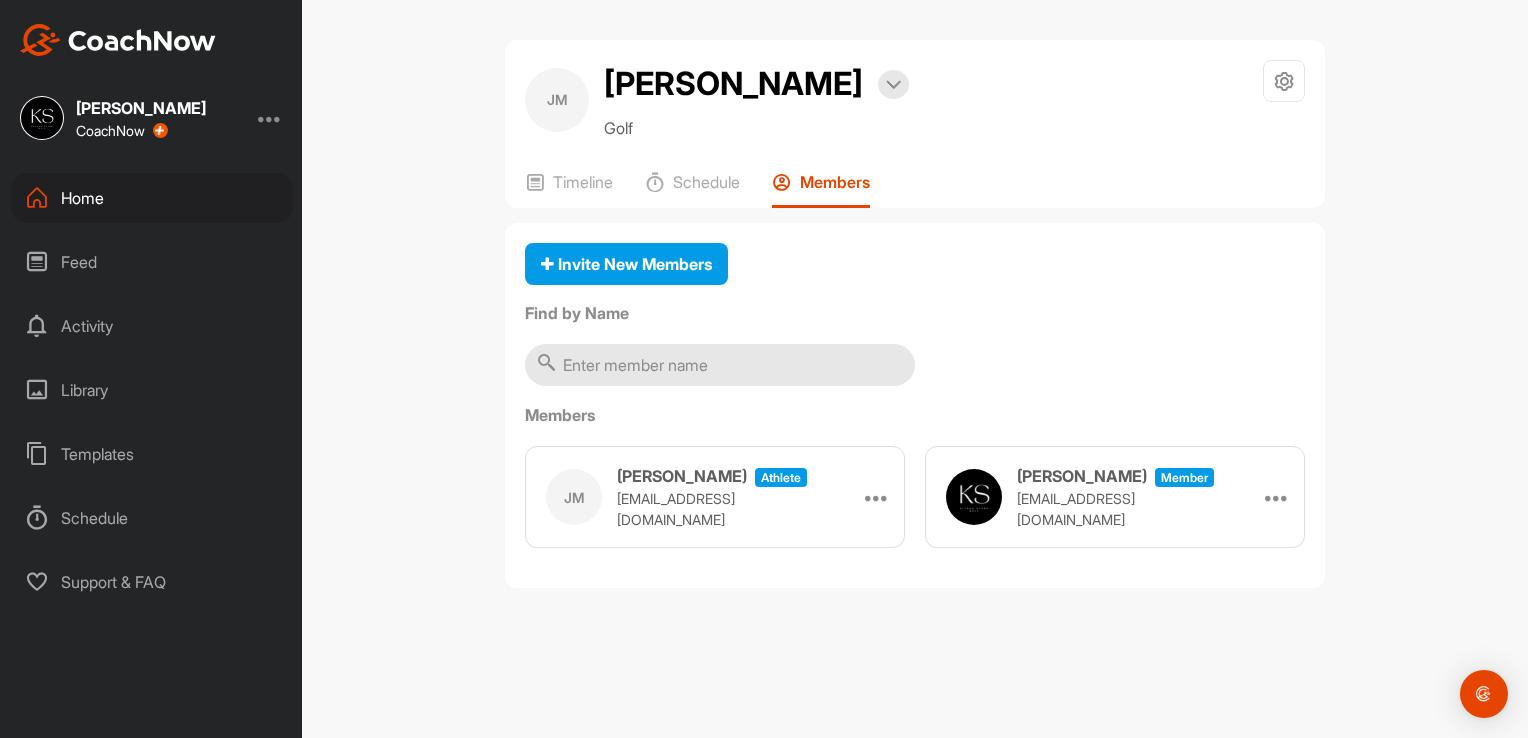 click on "JM" at bounding box center [574, 497] 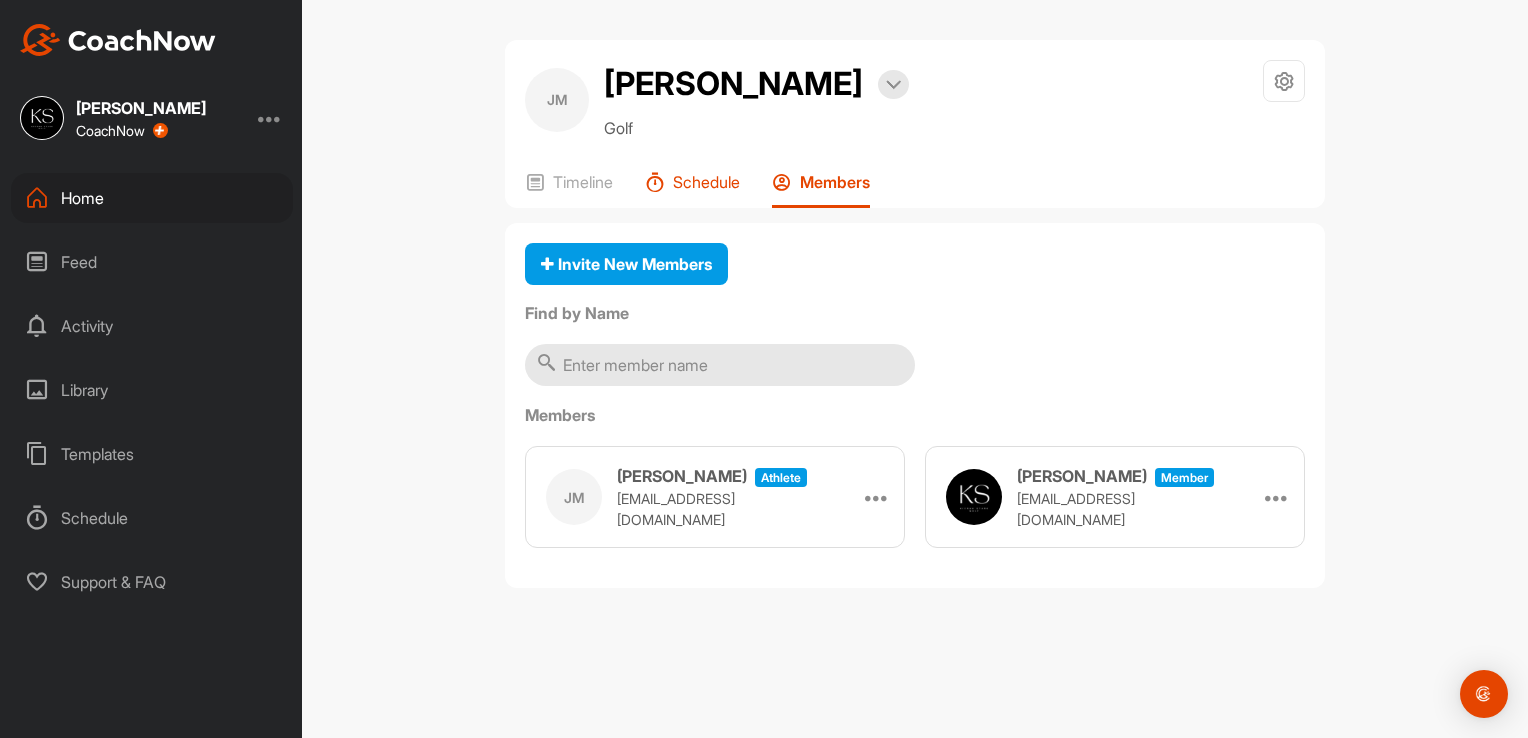 click on "Schedule" at bounding box center (706, 182) 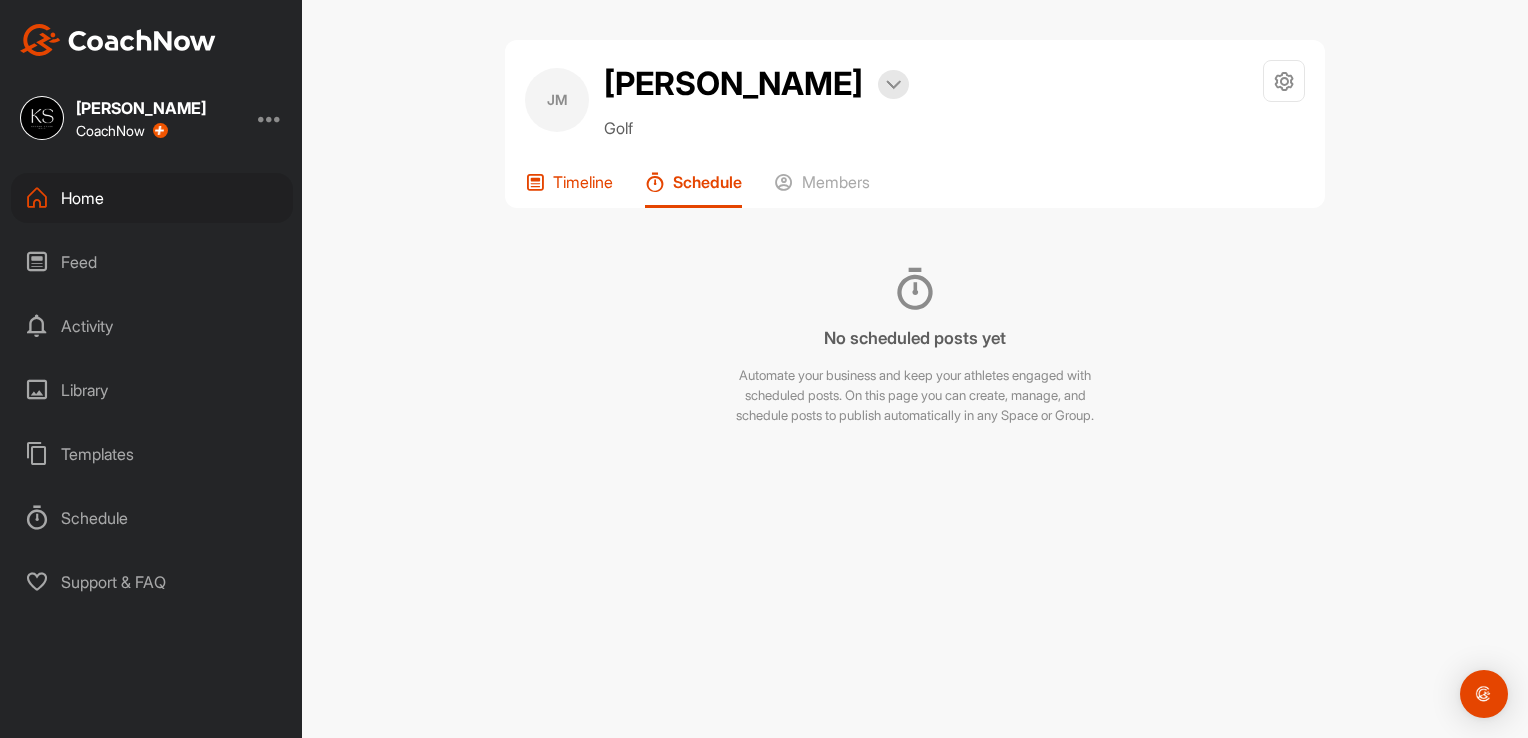 click on "Timeline" at bounding box center [583, 182] 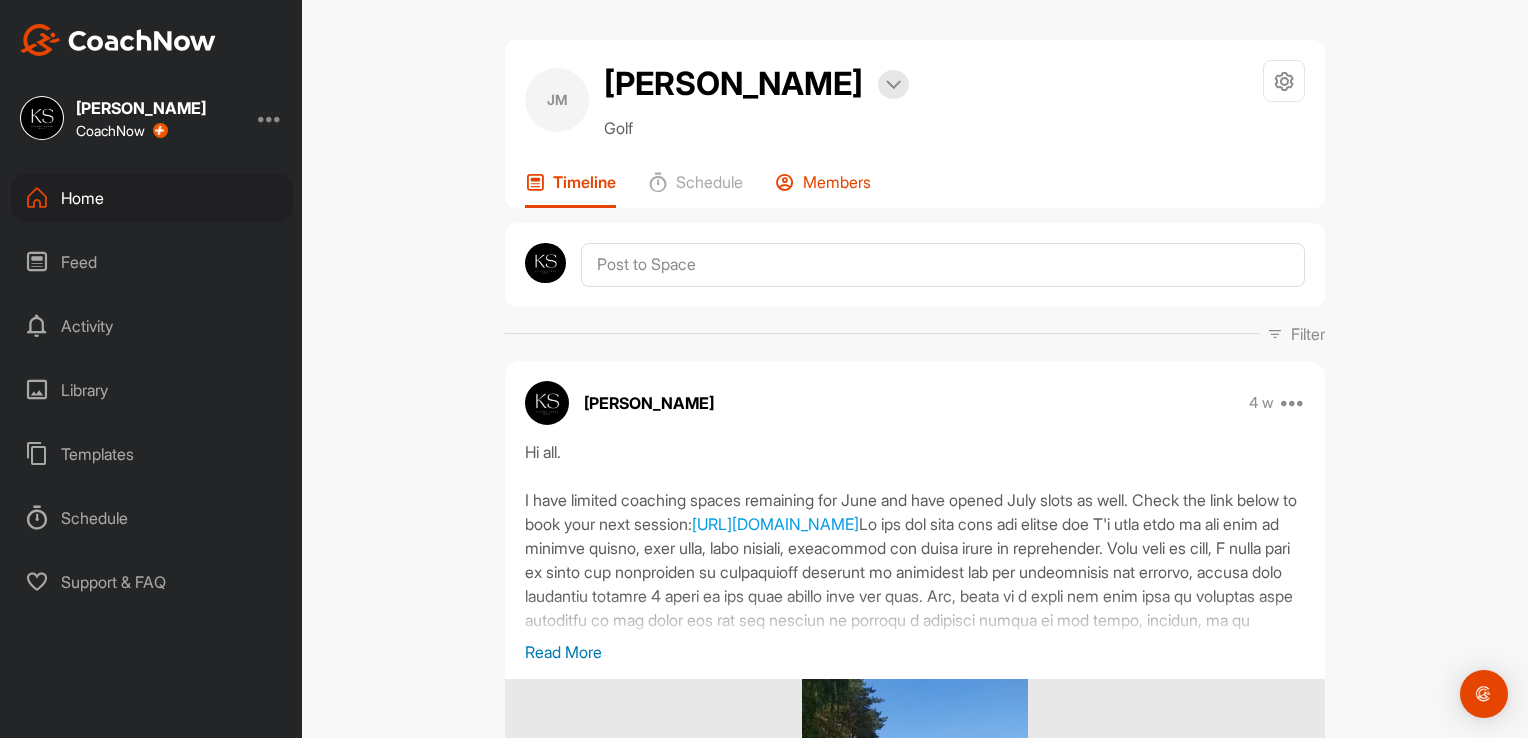 click on "Members" at bounding box center [837, 182] 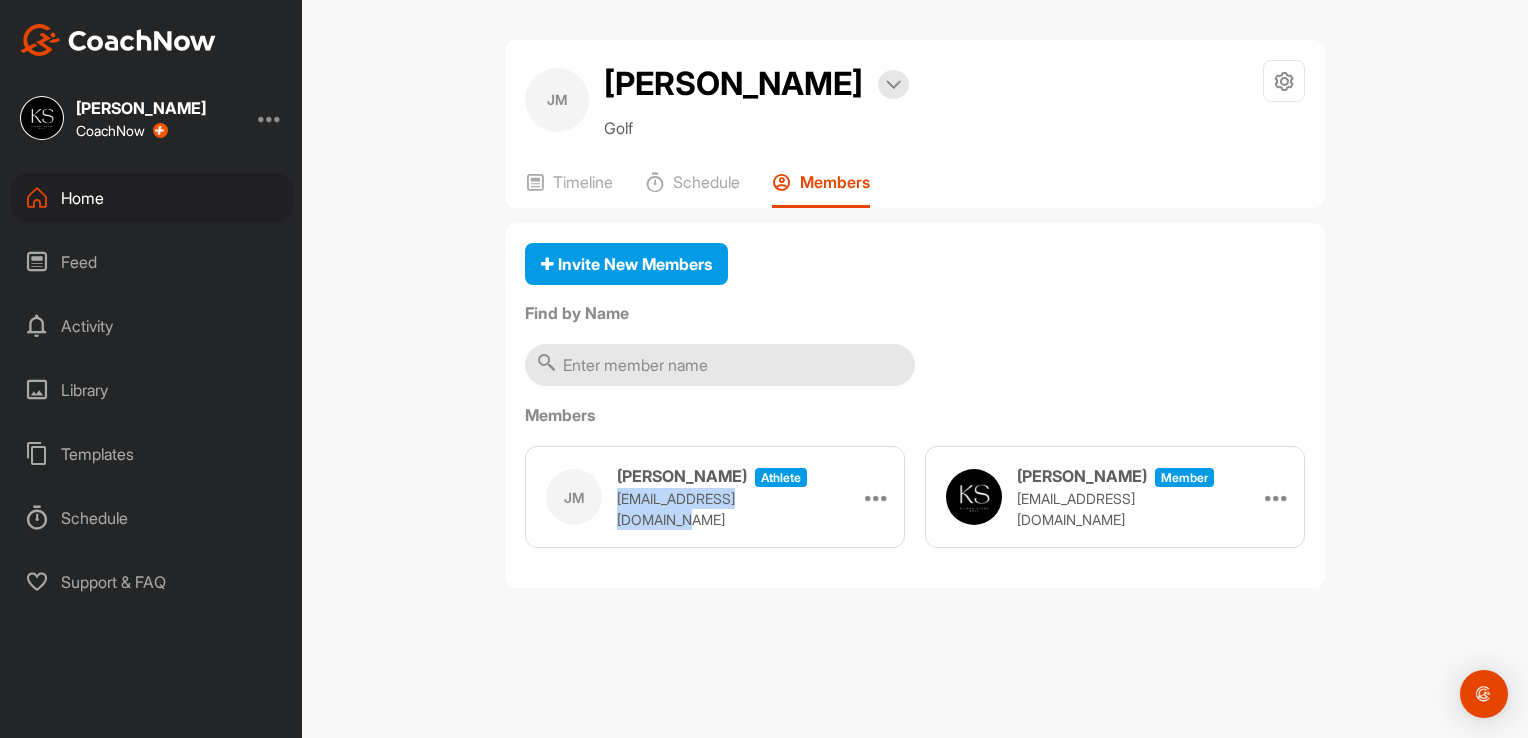 drag, startPoint x: 612, startPoint y: 511, endPoint x: 798, endPoint y: 512, distance: 186.00269 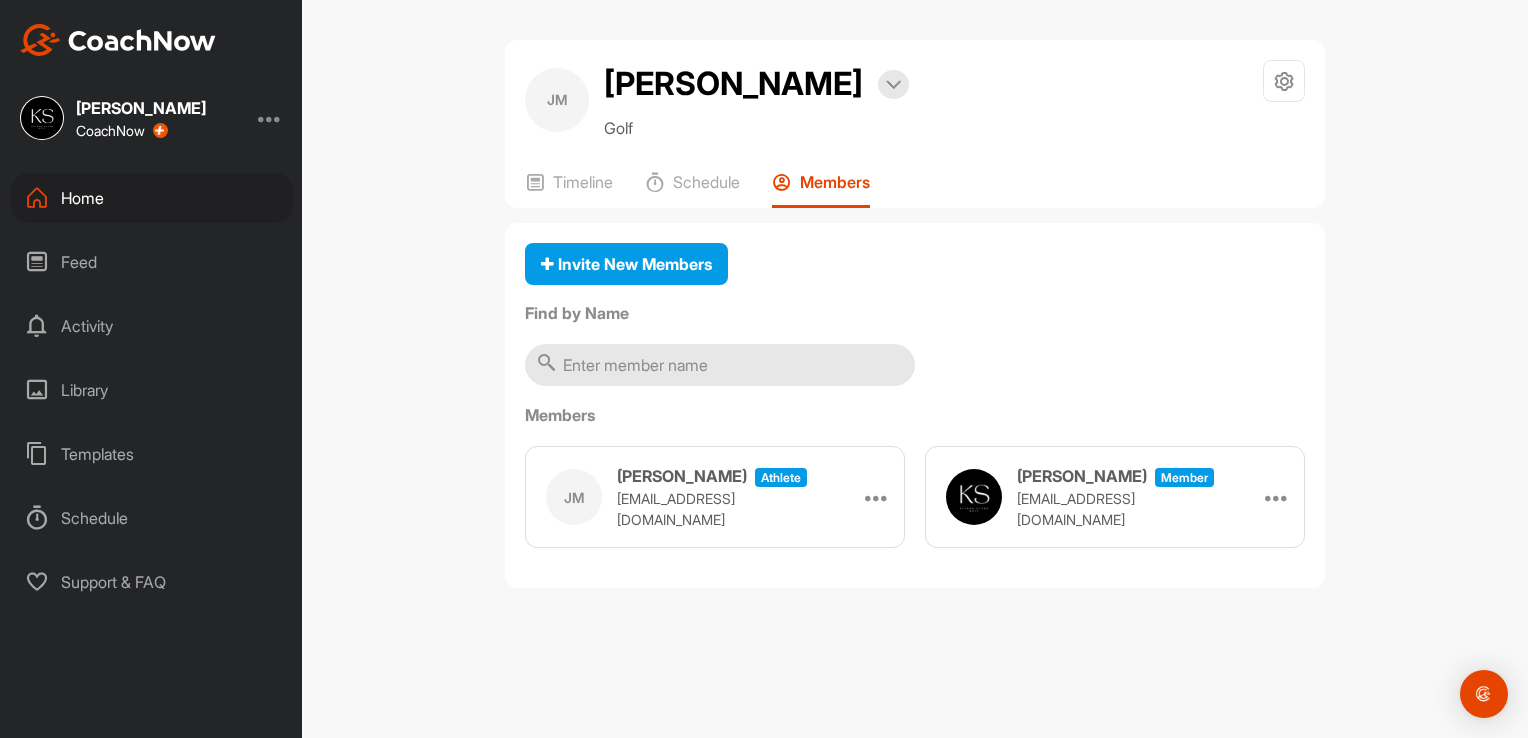 click on "[PERSON_NAME] [PERSON_NAME] Bookings Golf Space Settings Your Notifications Timeline Schedule Members   Invite New Members Find by Name Members [PERSON_NAME] [PERSON_NAME] athlete   [EMAIL_ADDRESS][DOMAIN_NAME] Remove [PERSON_NAME] Member   [EMAIL_ADDRESS][DOMAIN_NAME] Make Athlete" at bounding box center [915, 369] 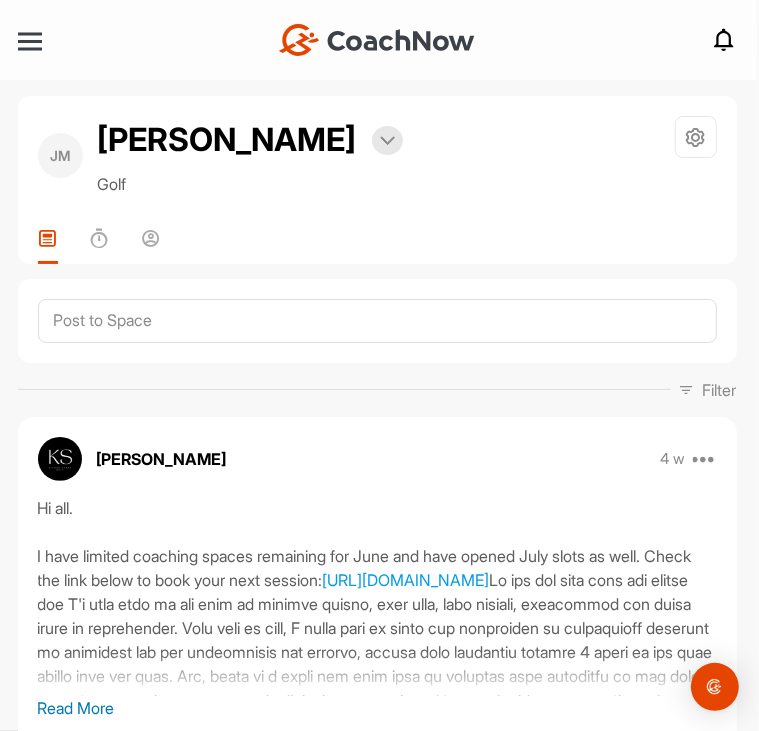 click on "+ Create New Space New Group New Tag New List New Template Notifications Invitations This Week EP [PERSON_NAME]   accepted your invitation . 2 d  • [PERSON_NAME] / Golf DM [PERSON_NAME]   posted a video . 2 d  • [PERSON_NAME] / Golf KB [PERSON_NAME]   replied to a post : "The more I think about it,t..." 3 d  • [PERSON_NAME] / Golf KB [PERSON_NAME]   liked your post . 3 d  • [PERSON_NAME] / Golf KB [PERSON_NAME]   liked your post . 4 d  • [PERSON_NAME] / Golf KB [PERSON_NAME]   replied to a post : "Hi [PERSON_NAME] apologies busy wi..." 4 d  • [PERSON_NAME] / Golf PG [PERSON_NAME]   replied to a post : "better [DATE], 83 at Cathkin..." 4 d  • [PERSON_NAME] / Golf SM [PERSON_NAME]   accepted your invitation . 6 d  • [PERSON_NAME] / Golf [PERSON_NAME]   accepted your invitation . 6 d  • [PERSON_NAME] / Golf This Month KB [PERSON_NAME]   posted a video : " Pretty sure this was shortl... " 1 w  • [PERSON_NAME] / Golf KB [PERSON_NAME]   replied to a post : "Thanks mate.
I’m not giving..." 1 w  • [PERSON_NAME] / Golf KW [PERSON_NAME]   accepted your invitation . 1 w  • [PERSON_NAME] / Golf [PERSON_NAME] 1 w KB" at bounding box center [377, 40] 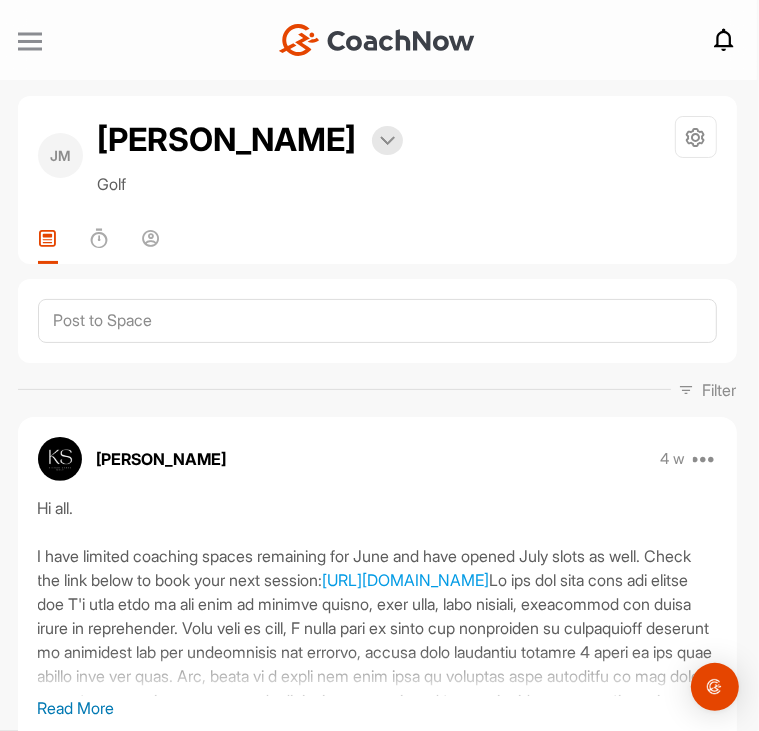 click at bounding box center [30, 41] 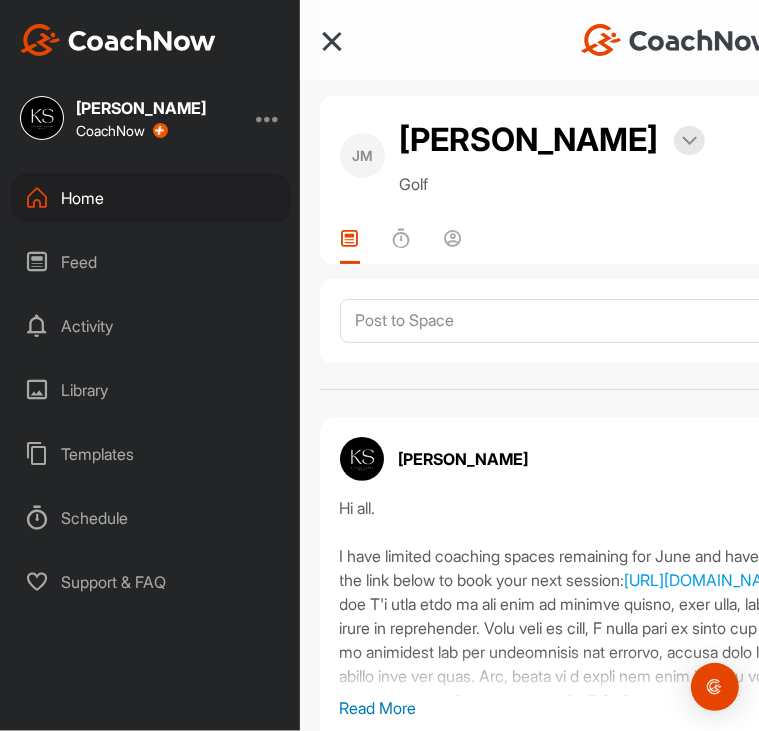 click on "Feed" at bounding box center [151, 262] 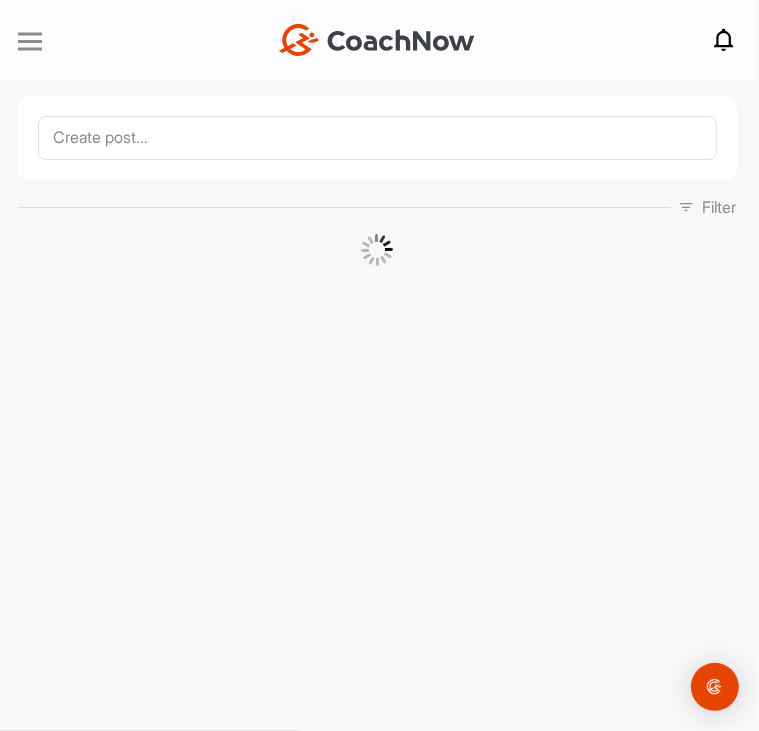 click at bounding box center [30, 41] 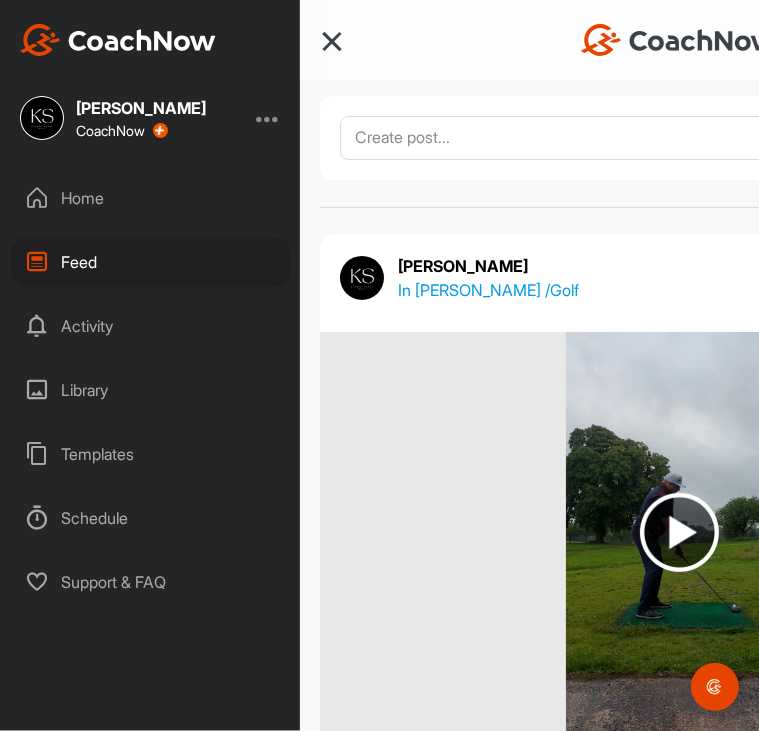 click on "Home" at bounding box center [151, 198] 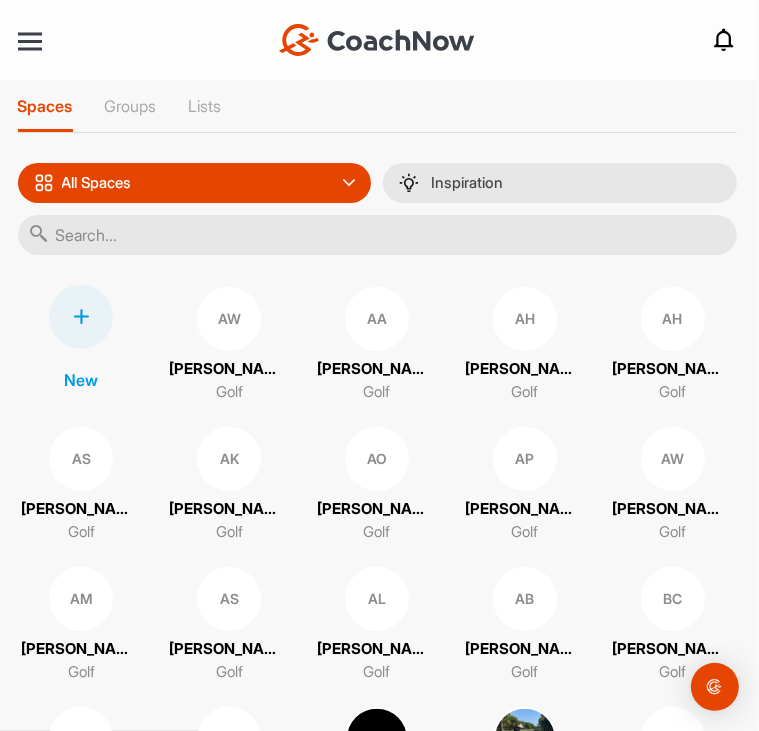 click at bounding box center [377, 235] 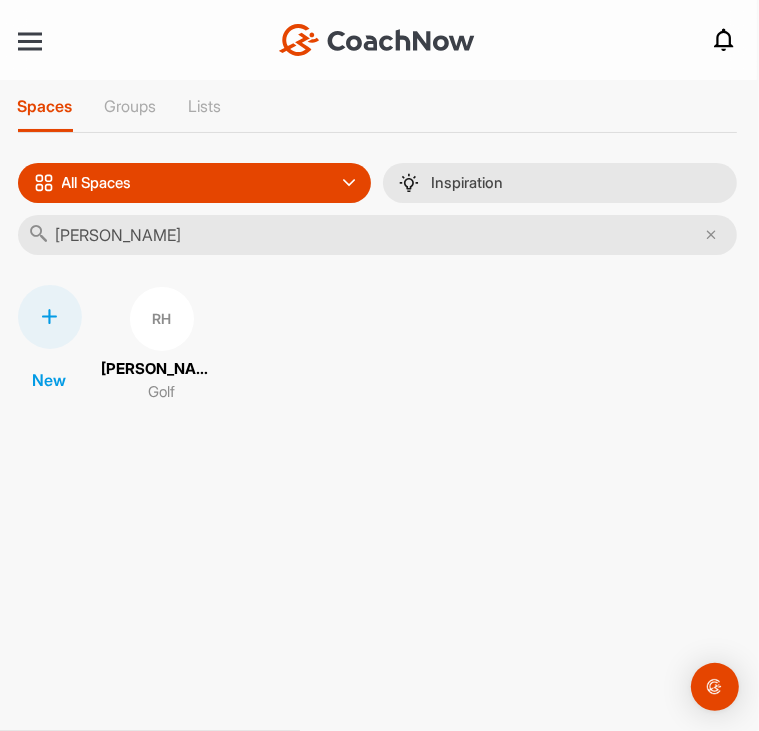 type on "[PERSON_NAME]" 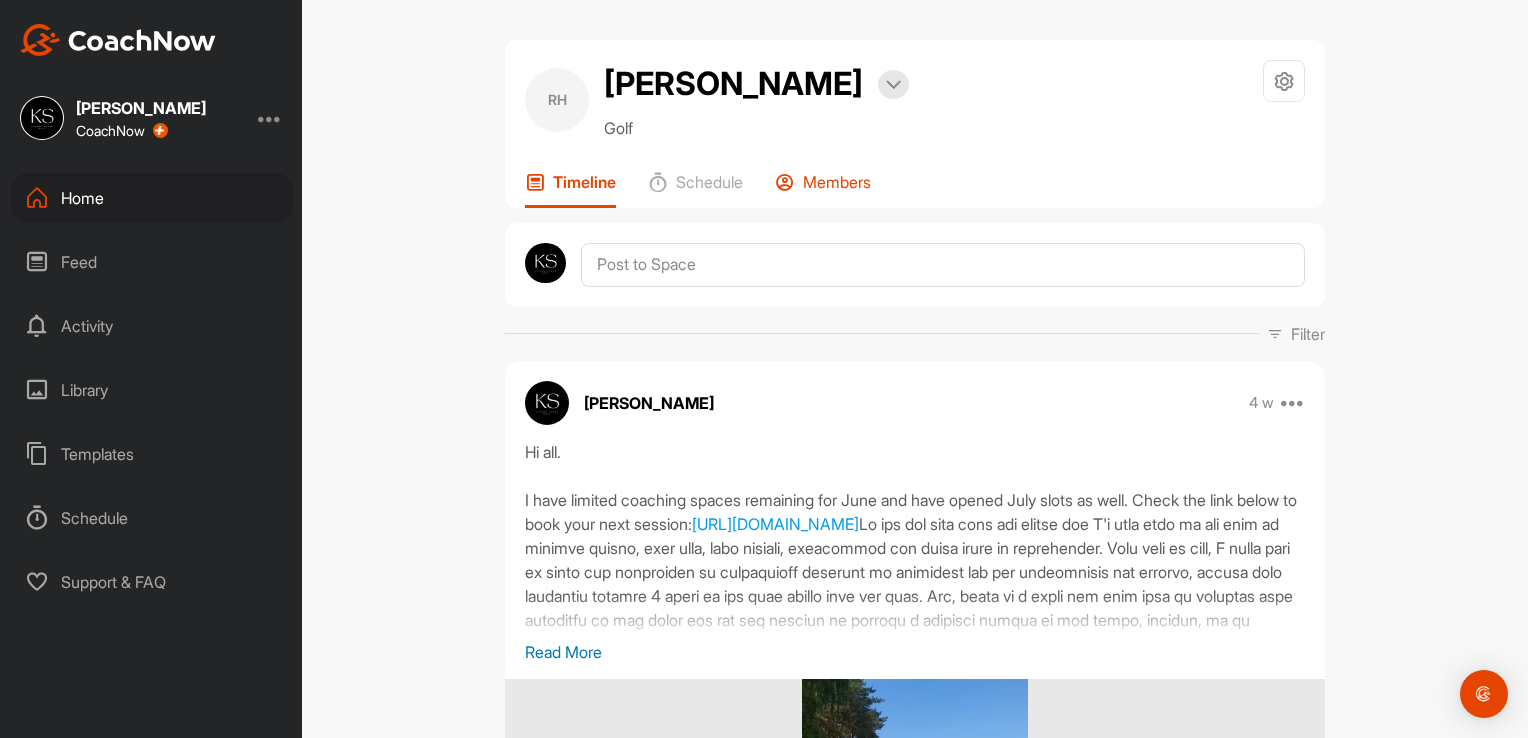click on "Members" at bounding box center [823, 190] 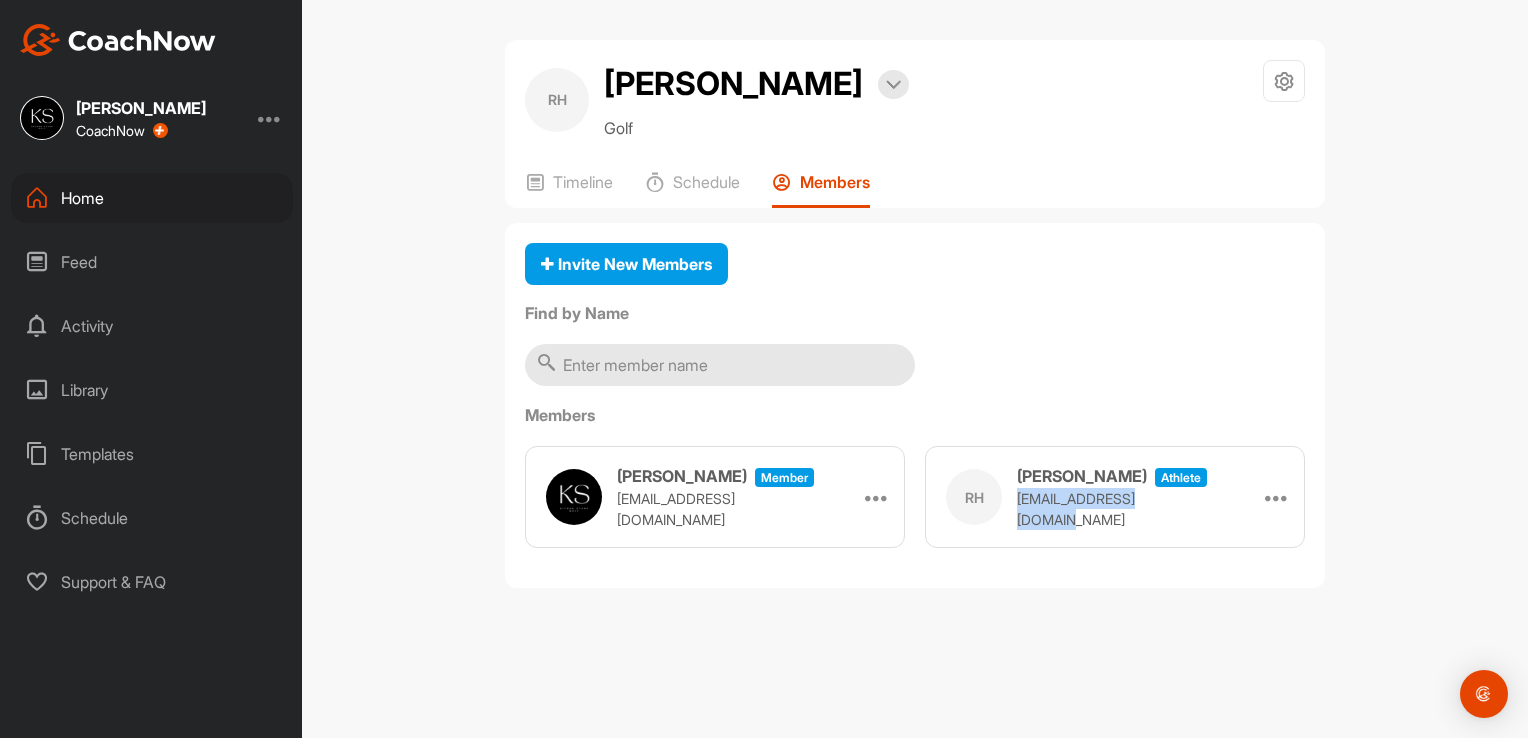 drag, startPoint x: 1016, startPoint y: 515, endPoint x: 1185, endPoint y: 513, distance: 169.01184 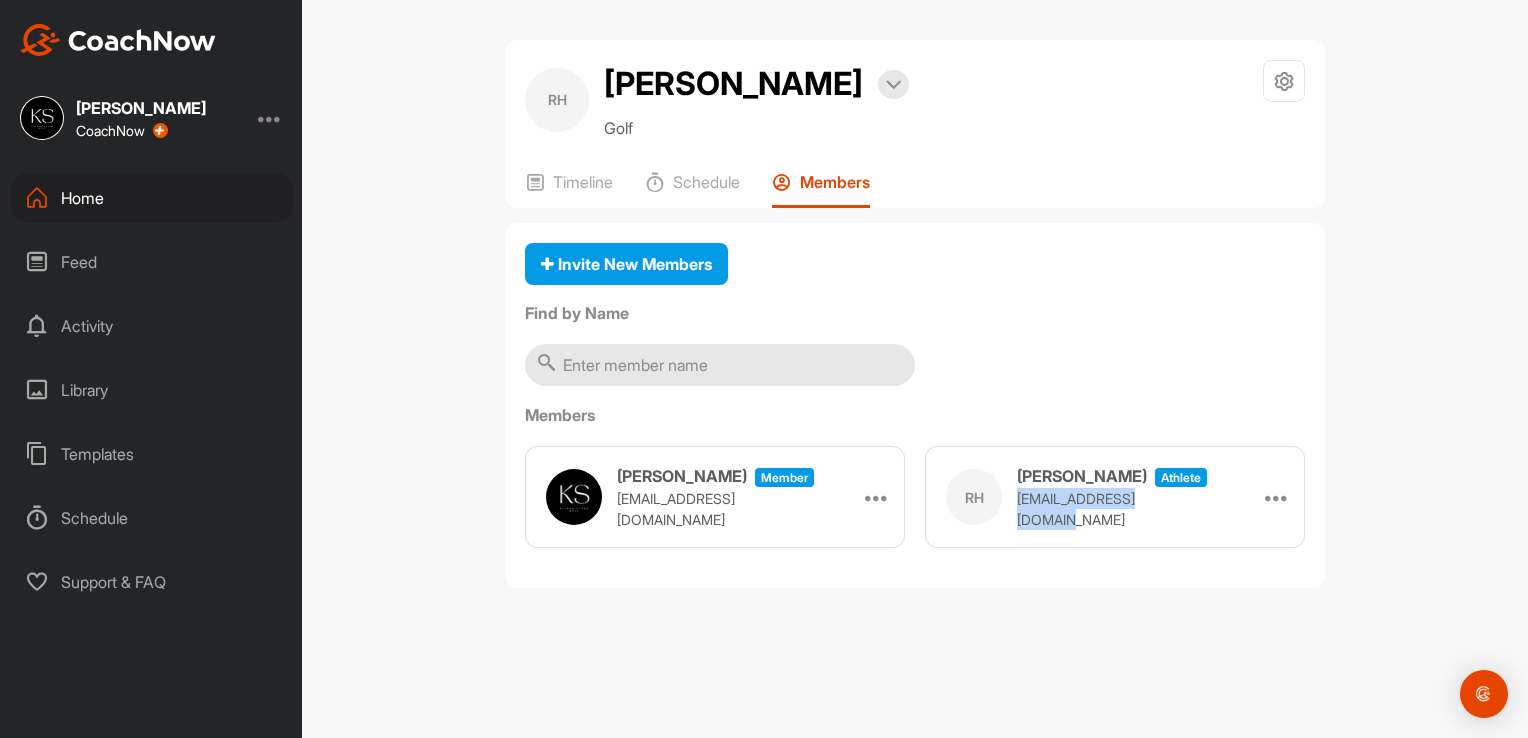 copy on "[EMAIL_ADDRESS][DOMAIN_NAME]" 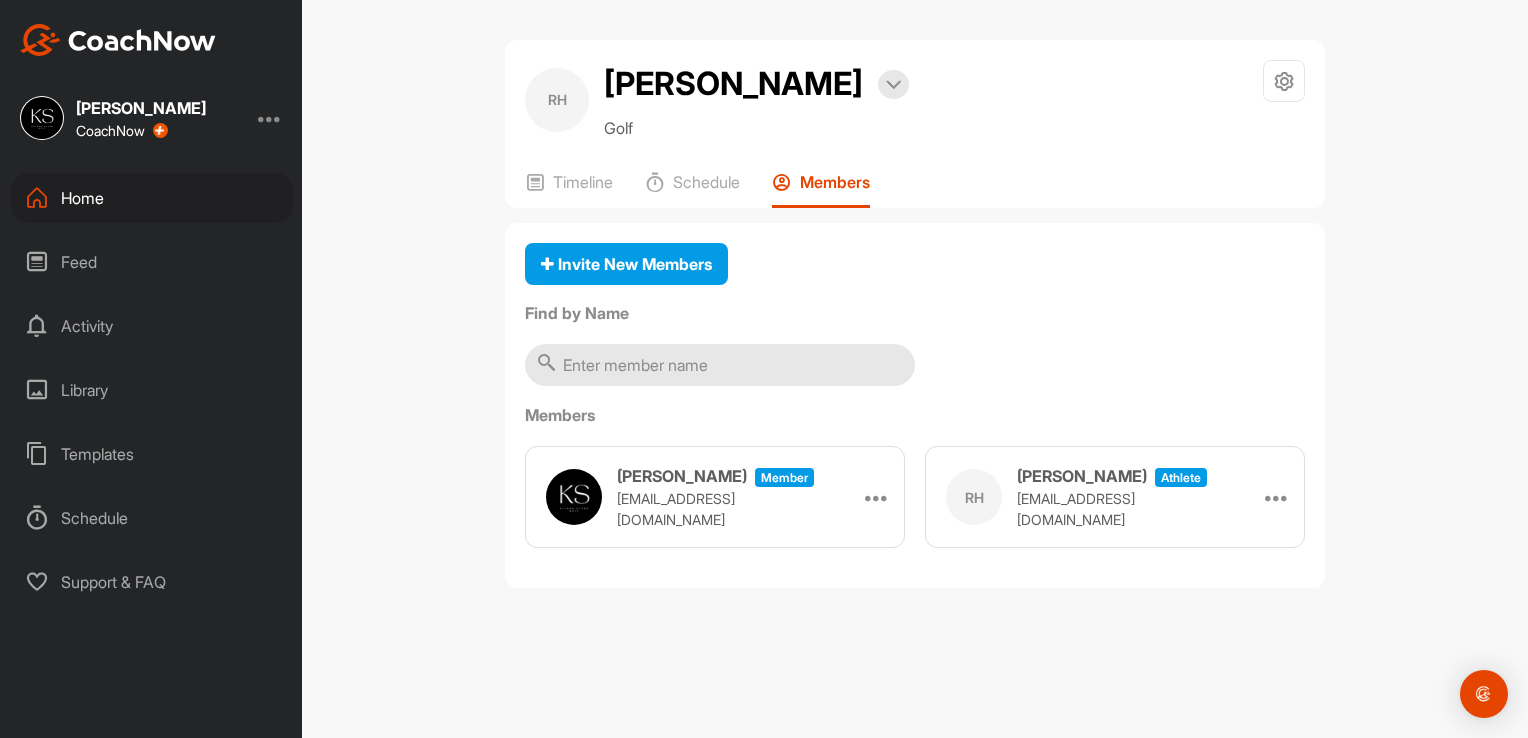click on "Feed" at bounding box center [152, 262] 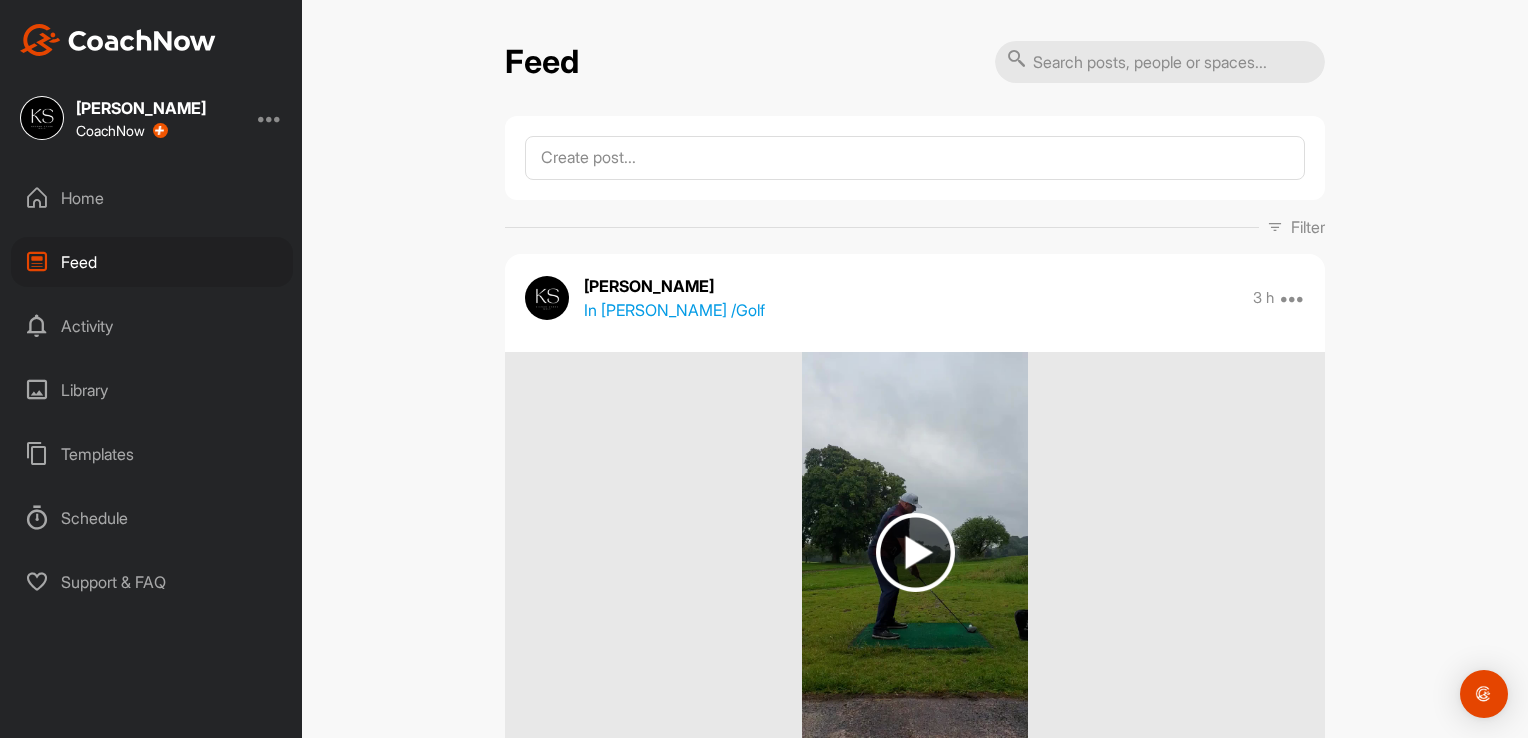 click on "Home" at bounding box center (152, 198) 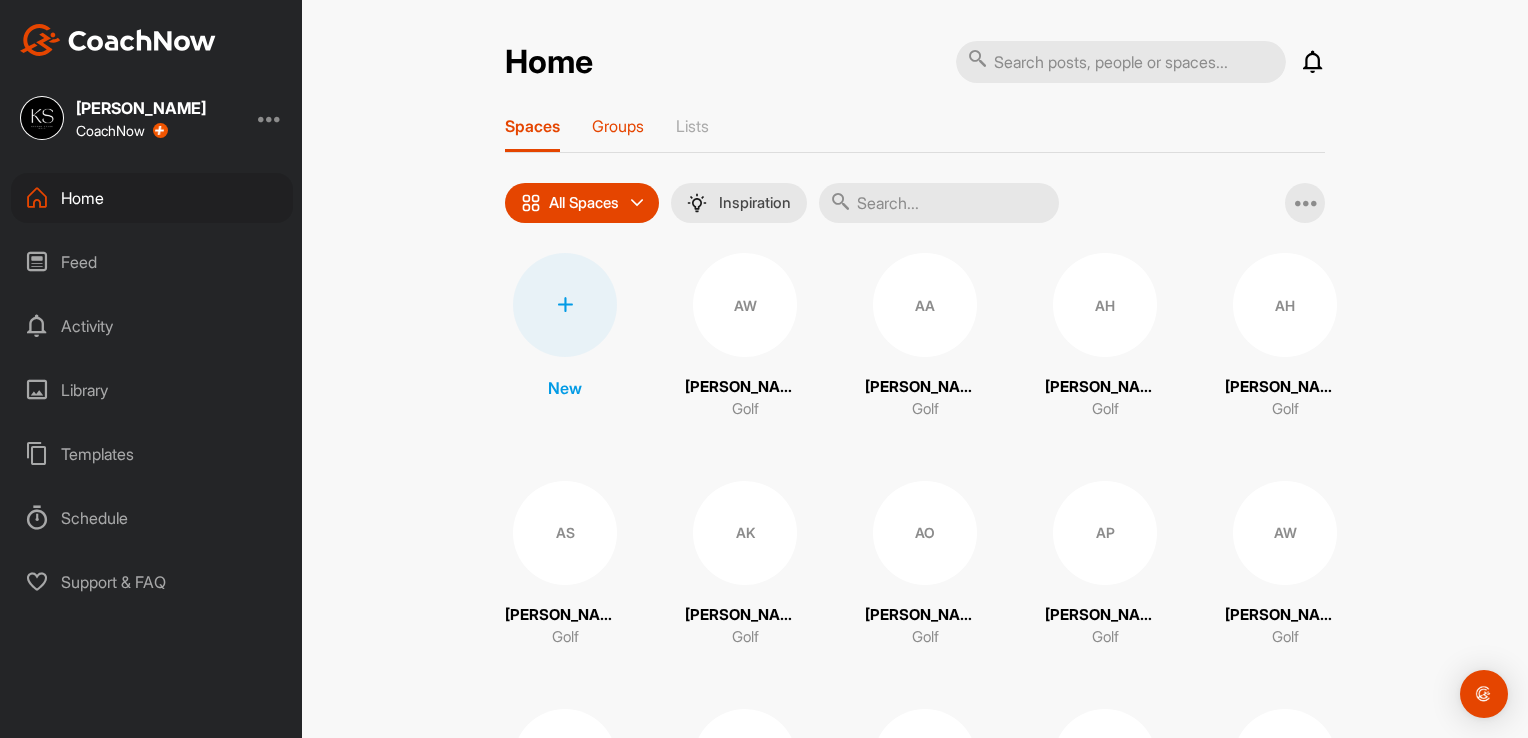 click on "Groups" at bounding box center [618, 134] 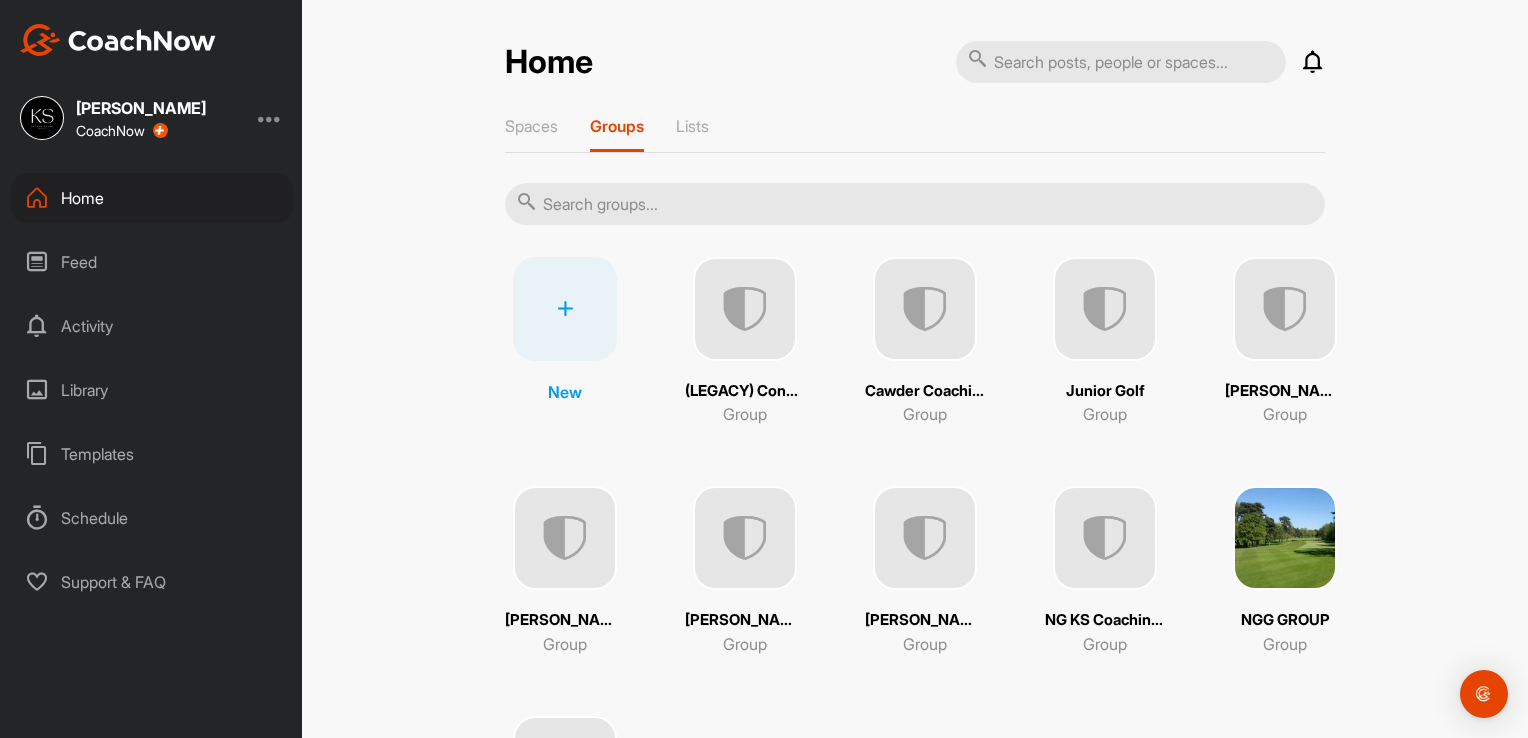 click at bounding box center (1285, 309) 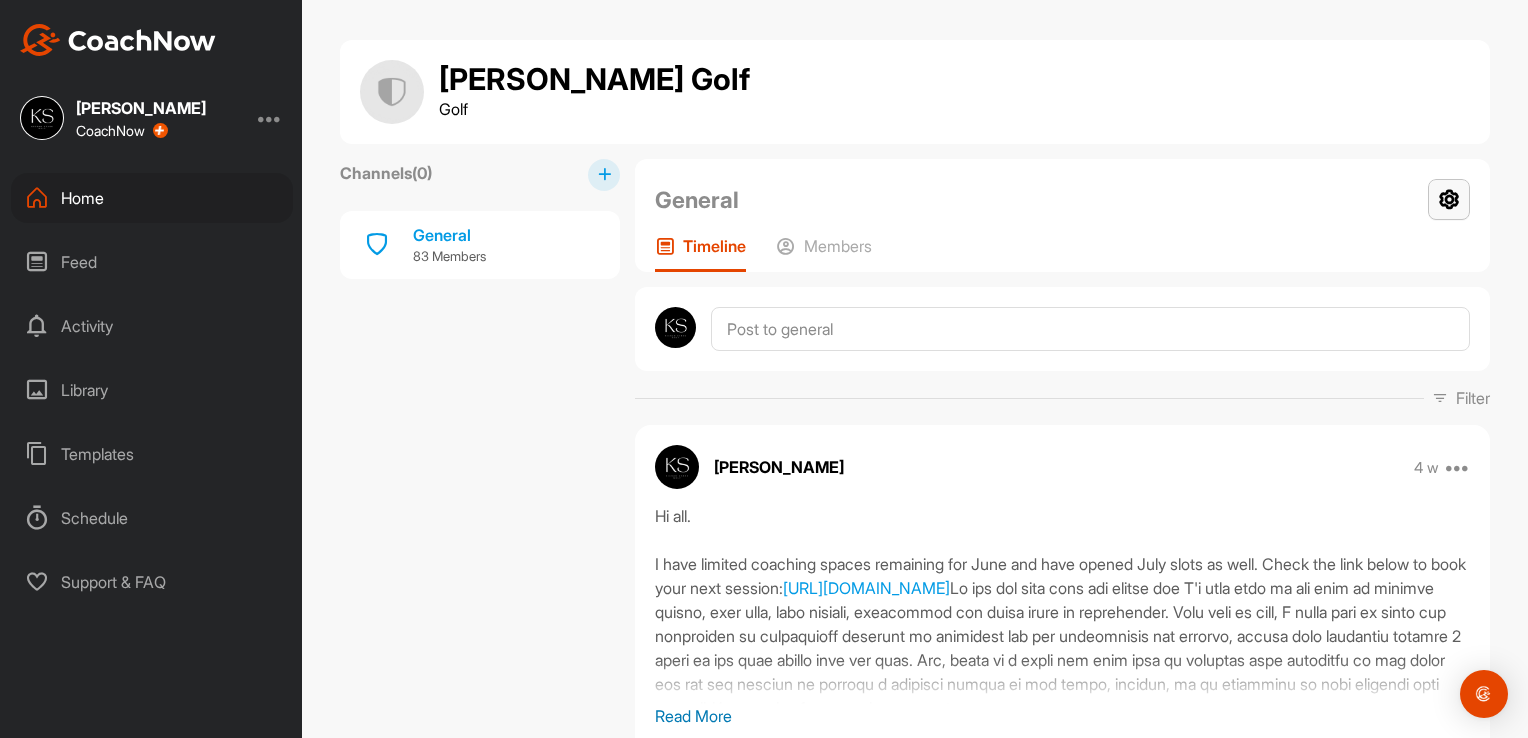 click at bounding box center [1449, 199] 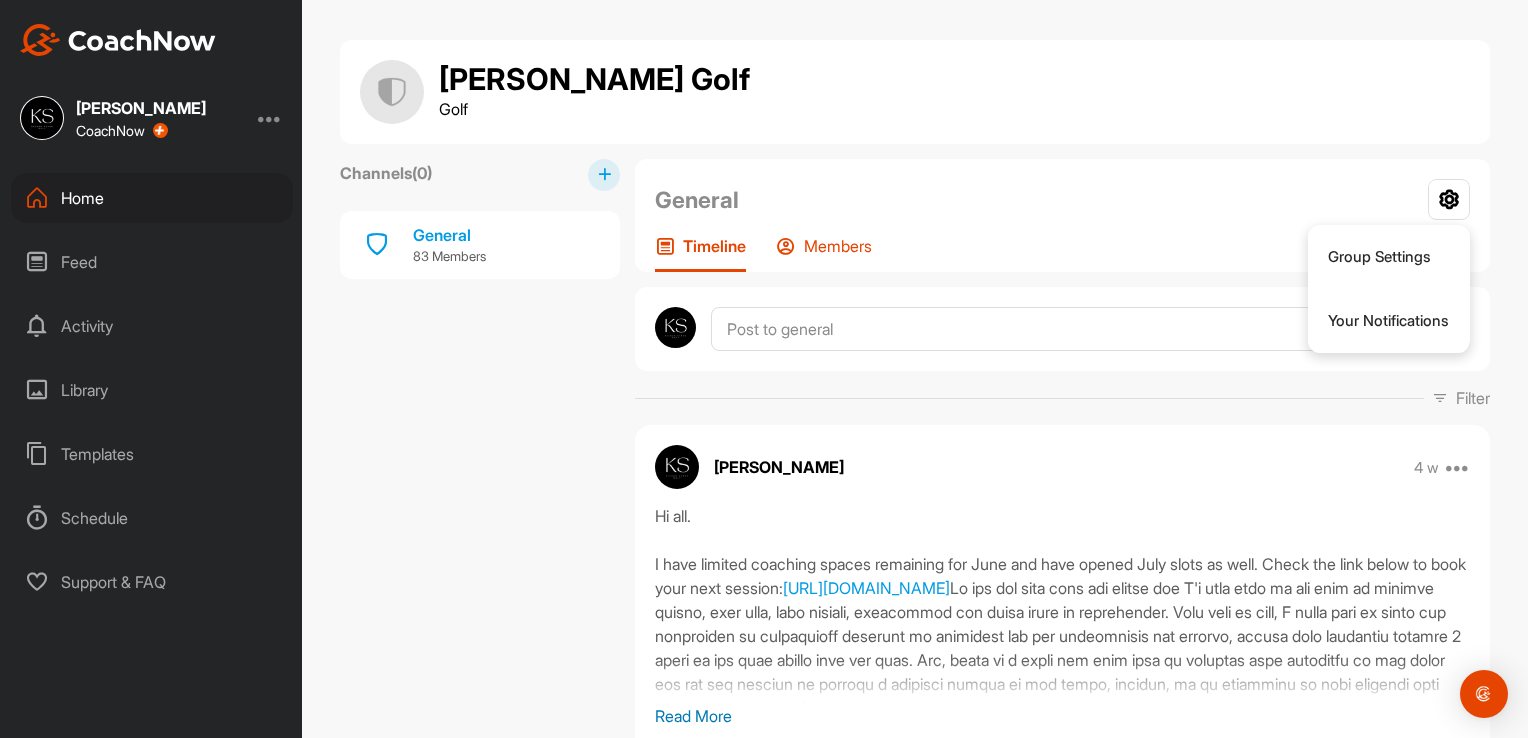 click on "Members" at bounding box center [824, 254] 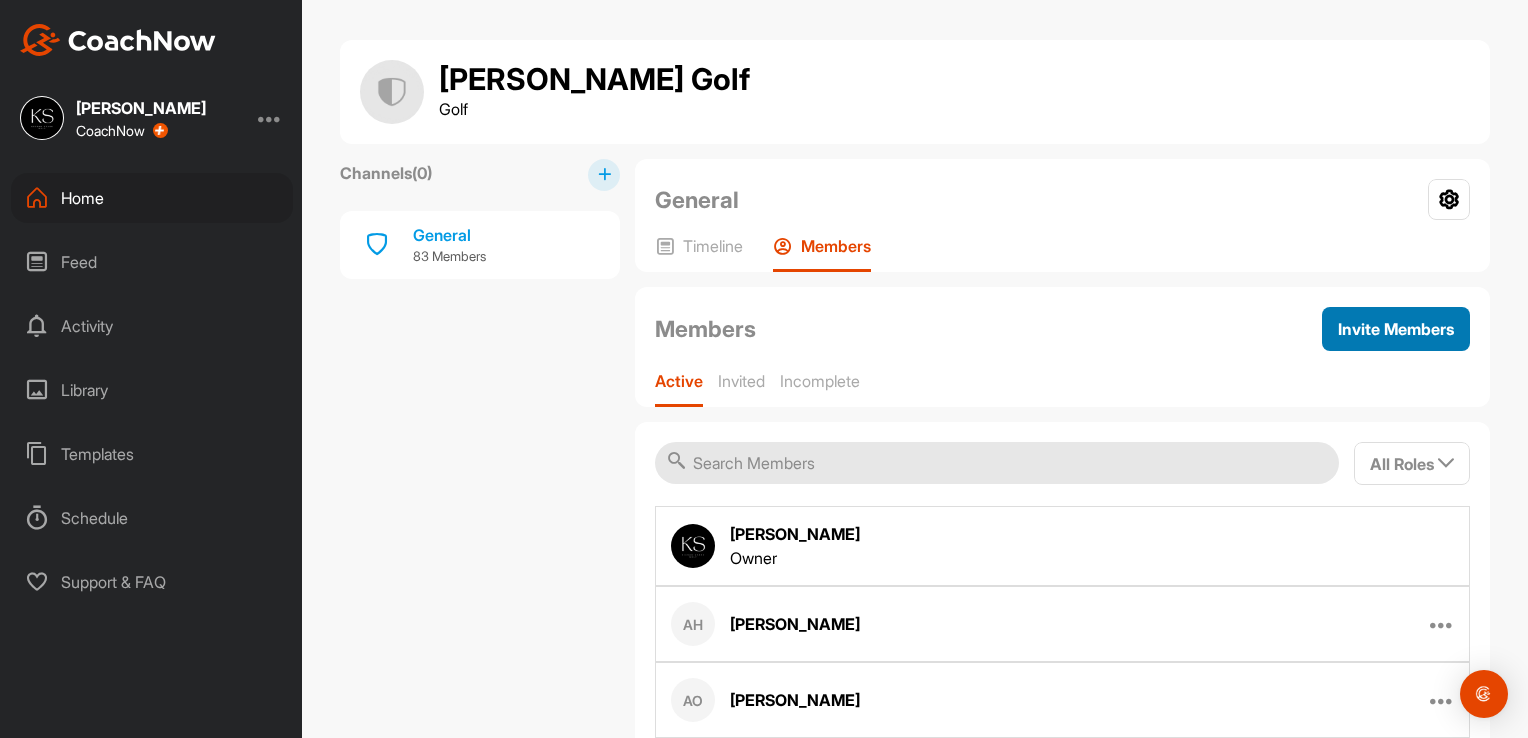 click on "Invite Members" at bounding box center (1396, 329) 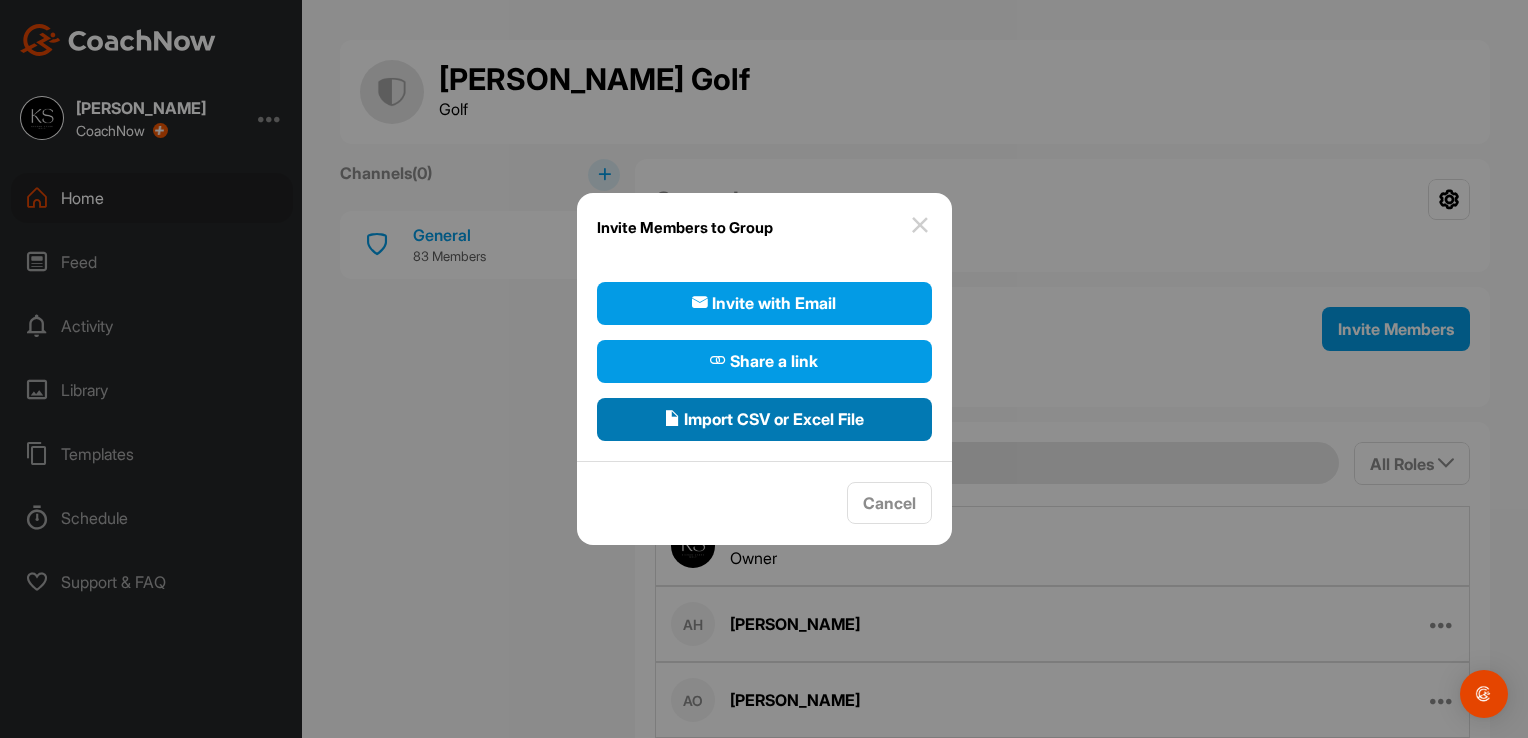 click on "Import CSV or Excel File" at bounding box center (764, 419) 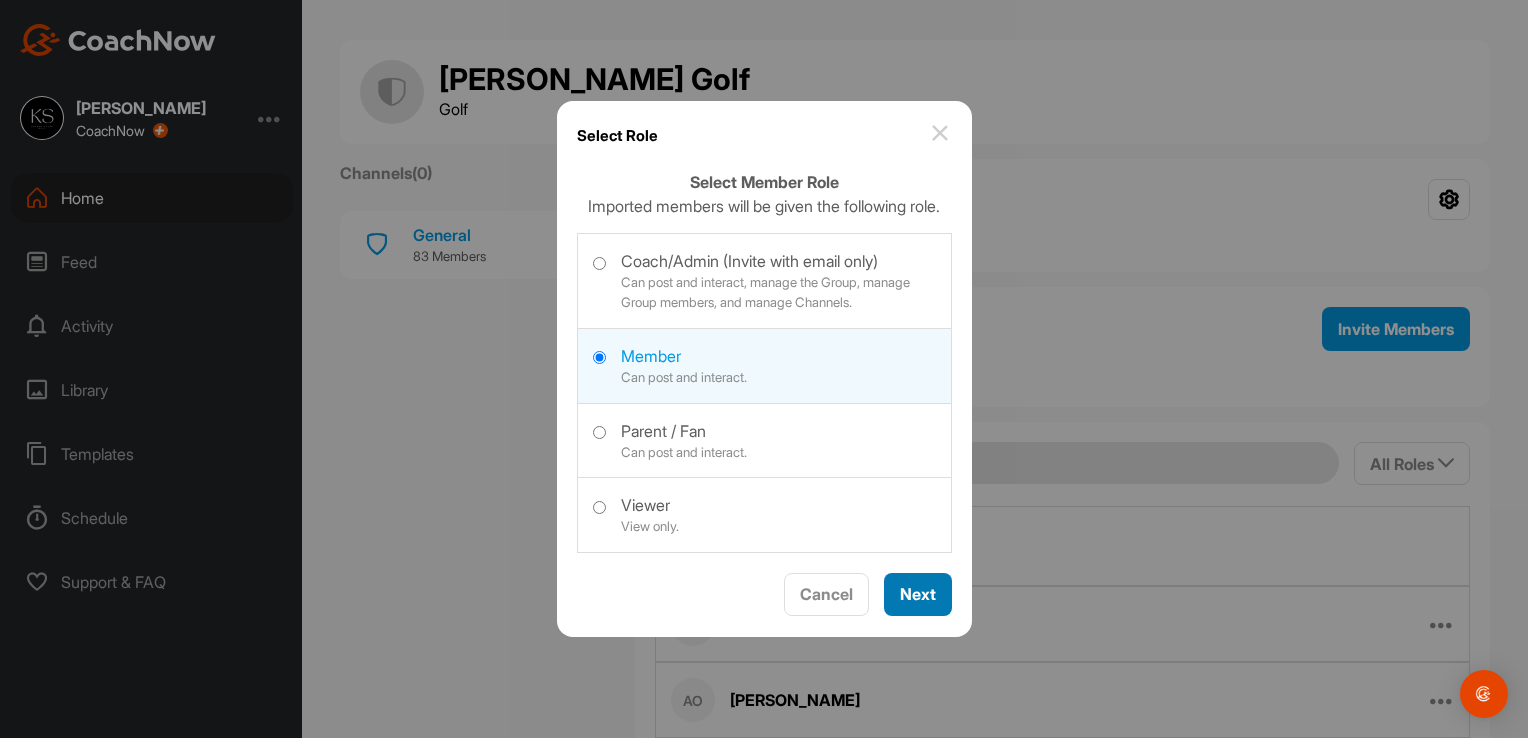 click on "Next" at bounding box center (918, 594) 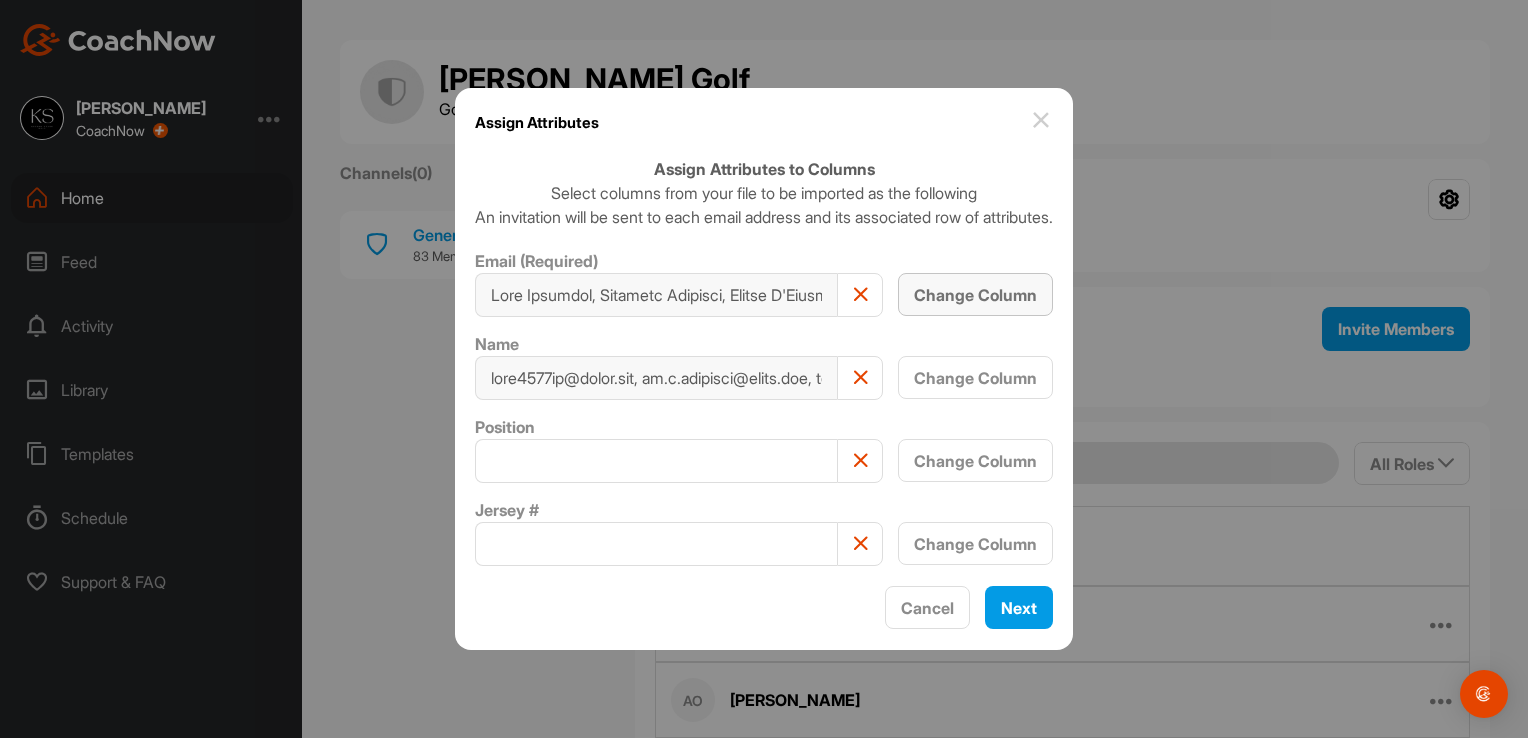 click on "Change Column" at bounding box center [975, 295] 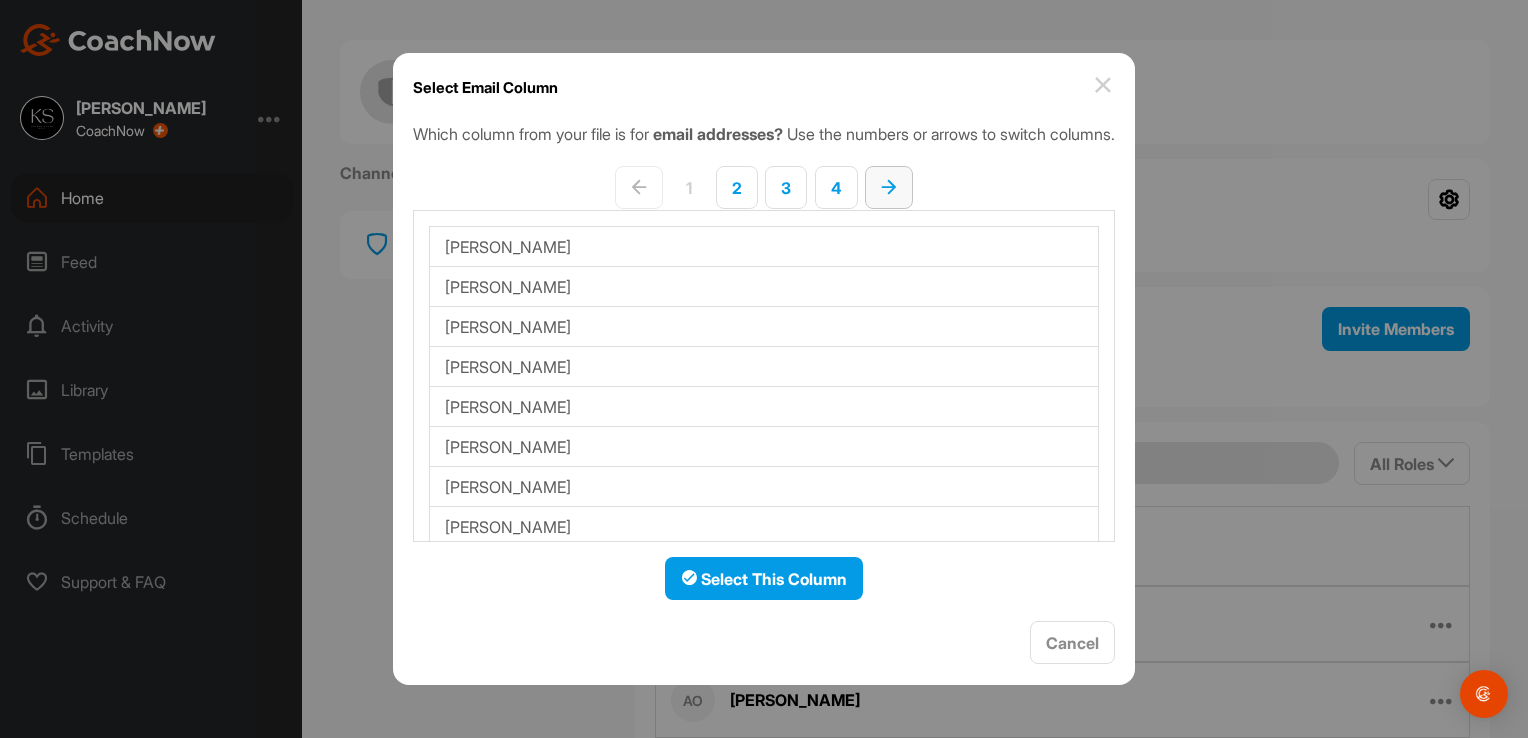 click at bounding box center (889, 187) 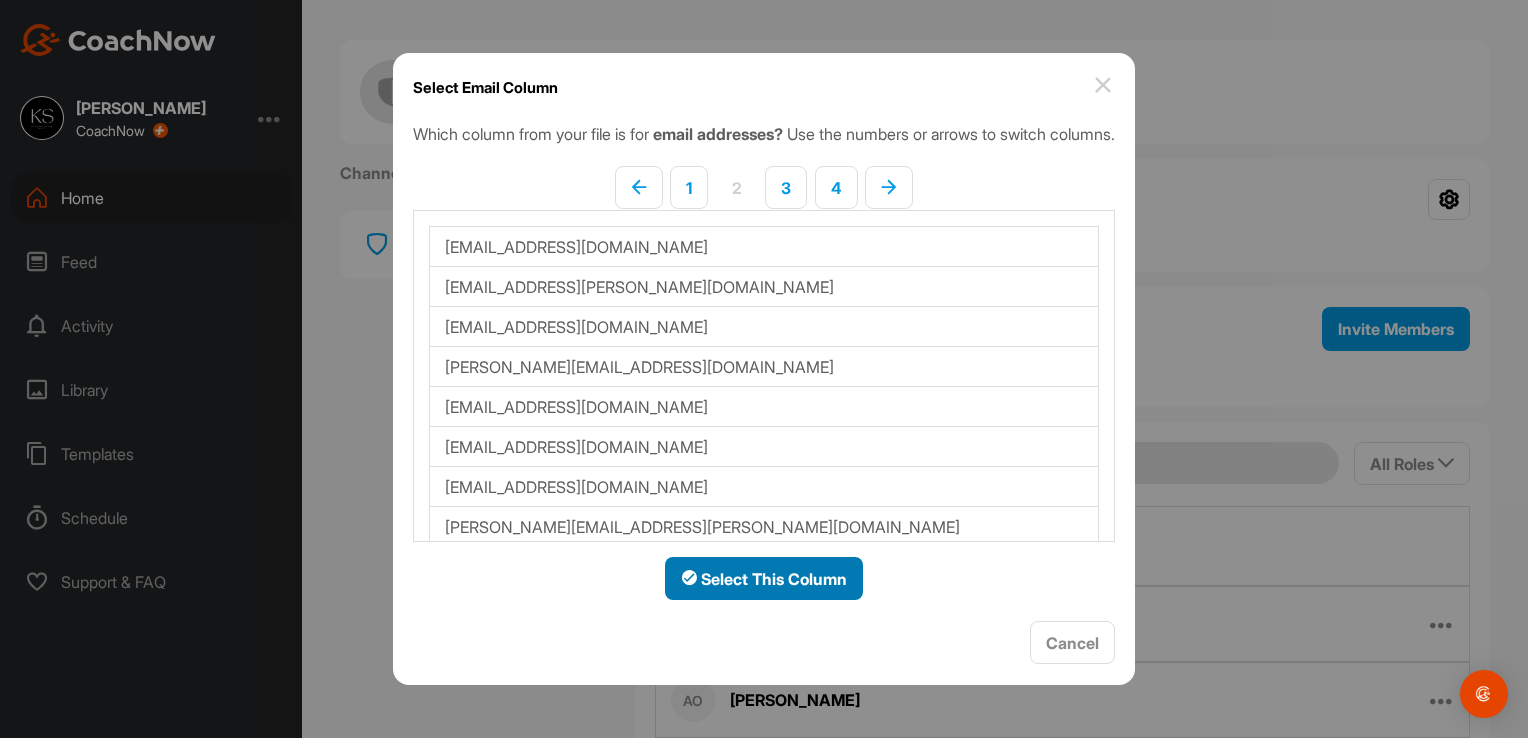 click on "Select This Column" at bounding box center [764, 579] 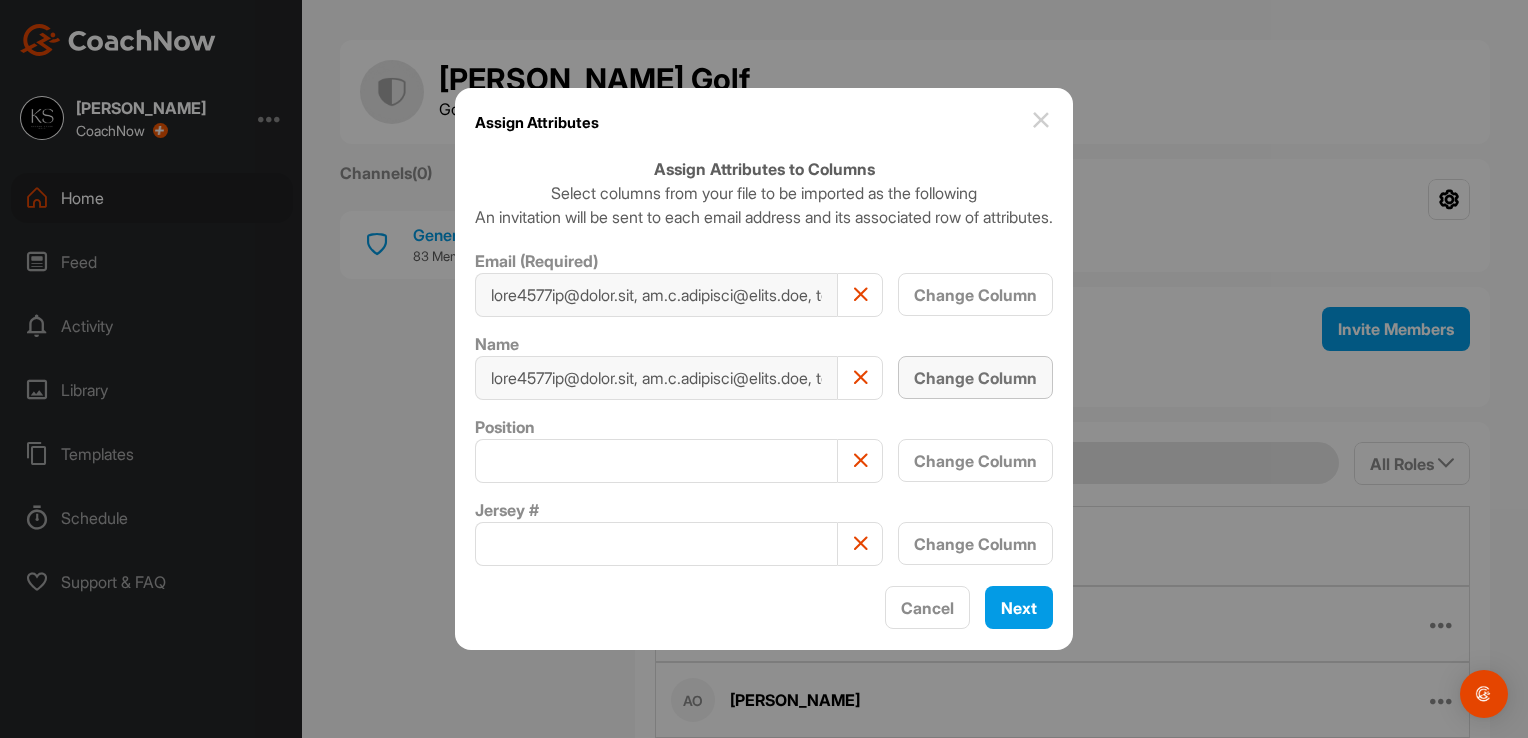 click on "Change Column" at bounding box center (975, 378) 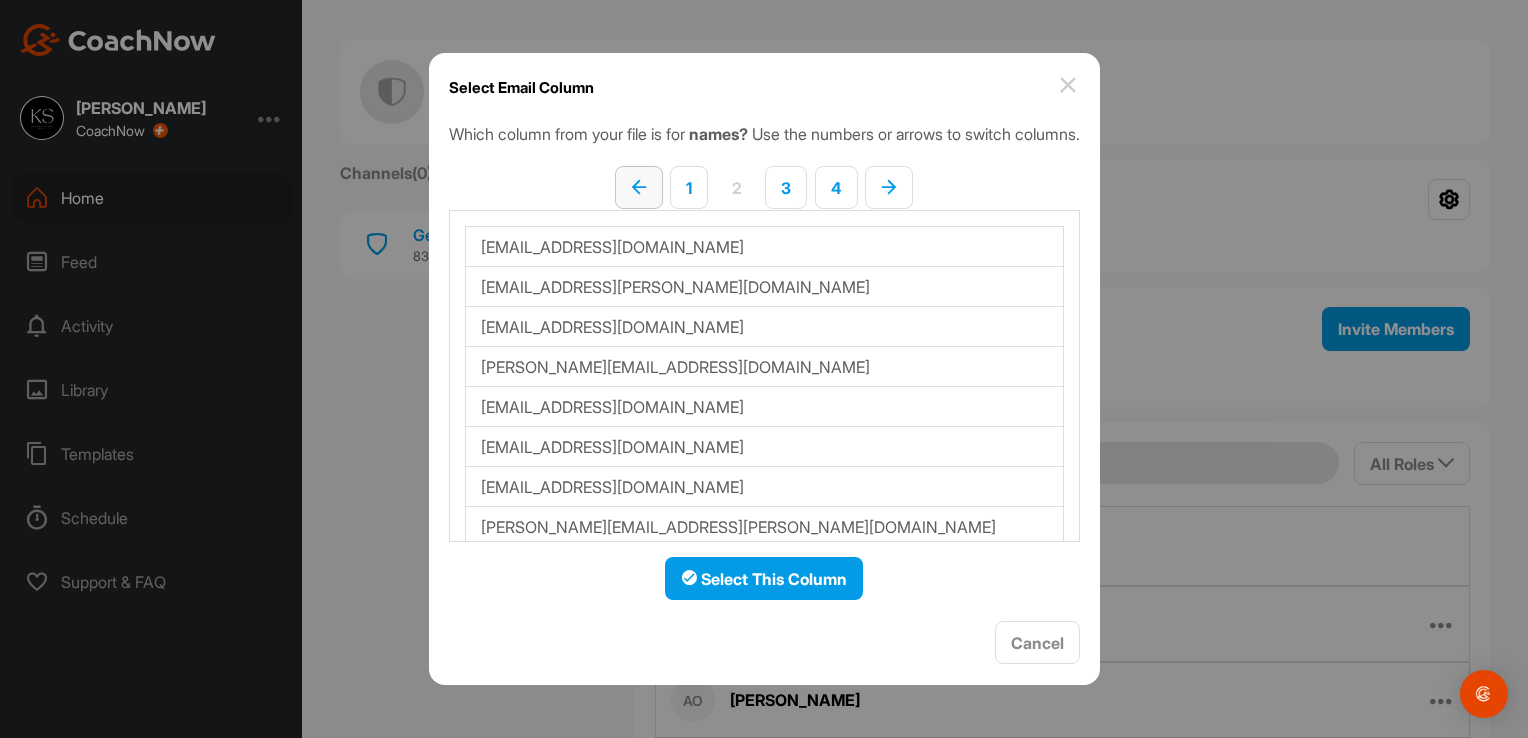 click at bounding box center (639, 187) 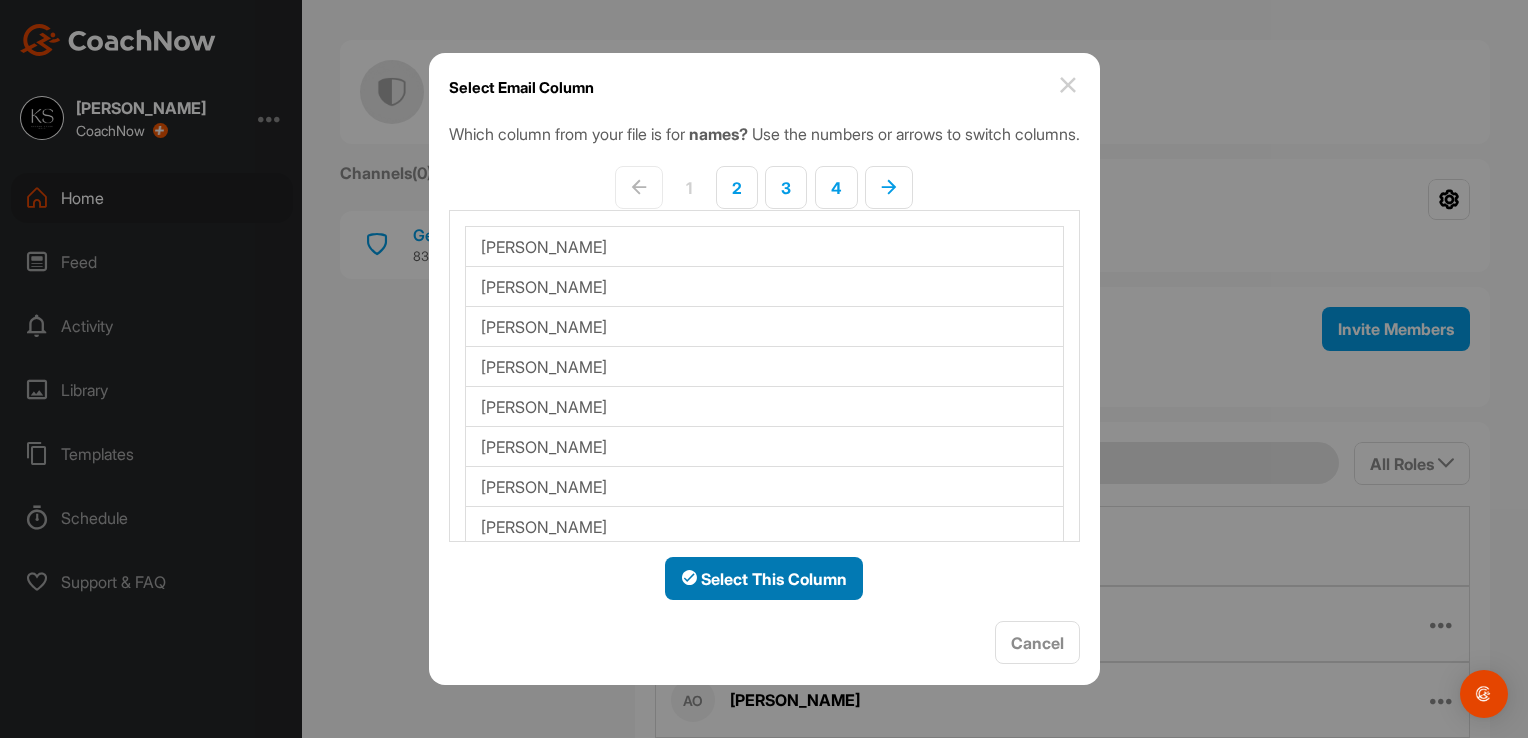 click on "Select This Column" at bounding box center [764, 579] 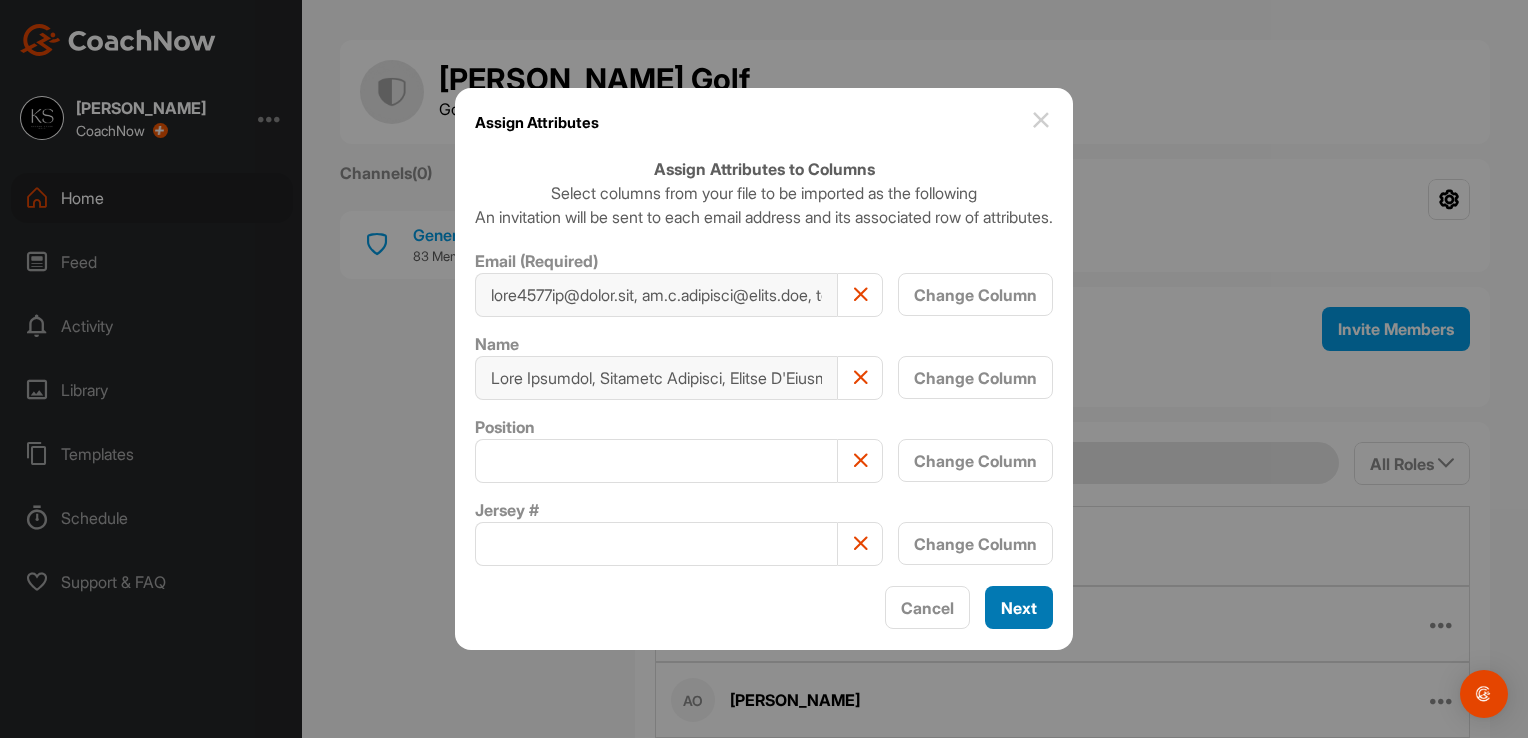 click on "Next" at bounding box center (1019, 608) 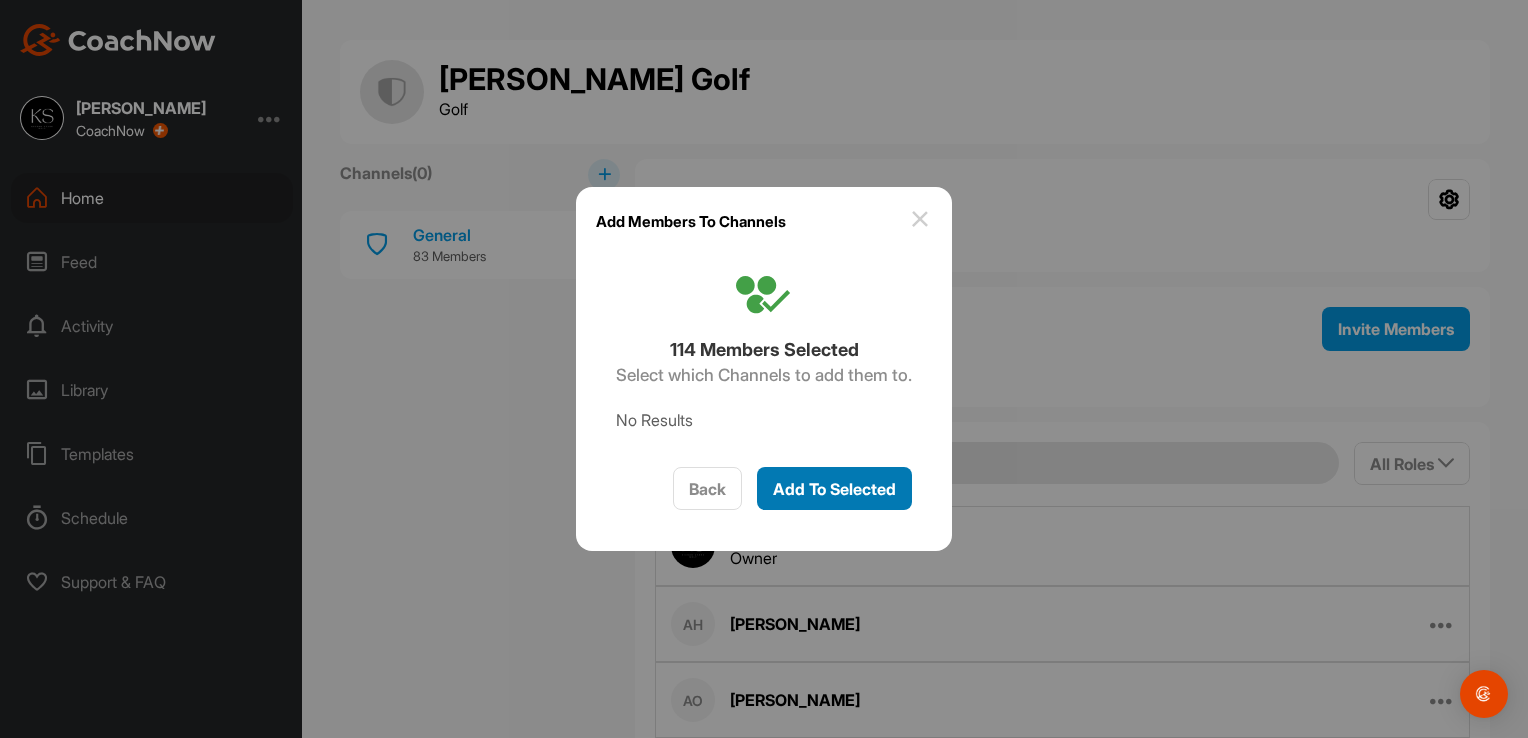 click on "Add To Selected" at bounding box center (834, 489) 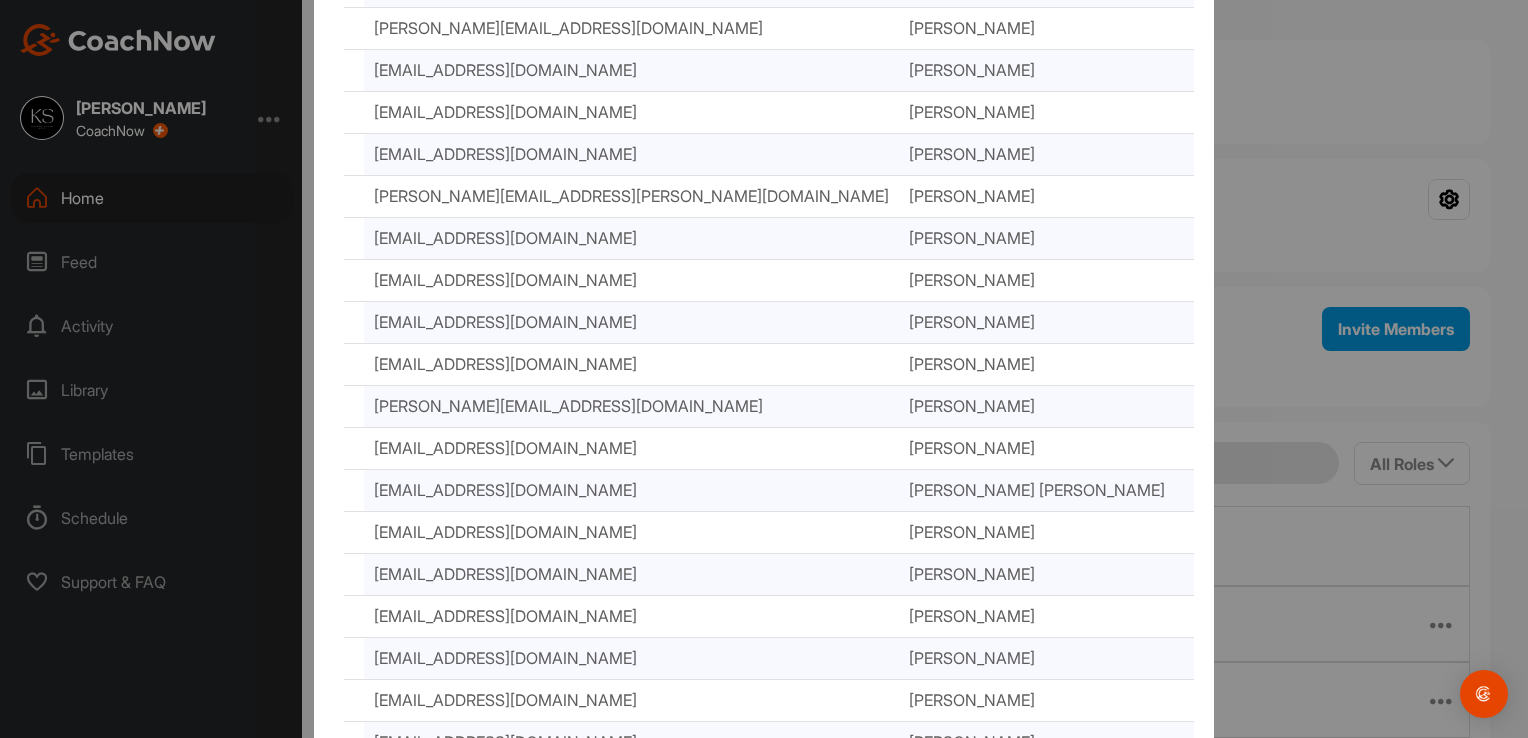 scroll, scrollTop: 0, scrollLeft: 0, axis: both 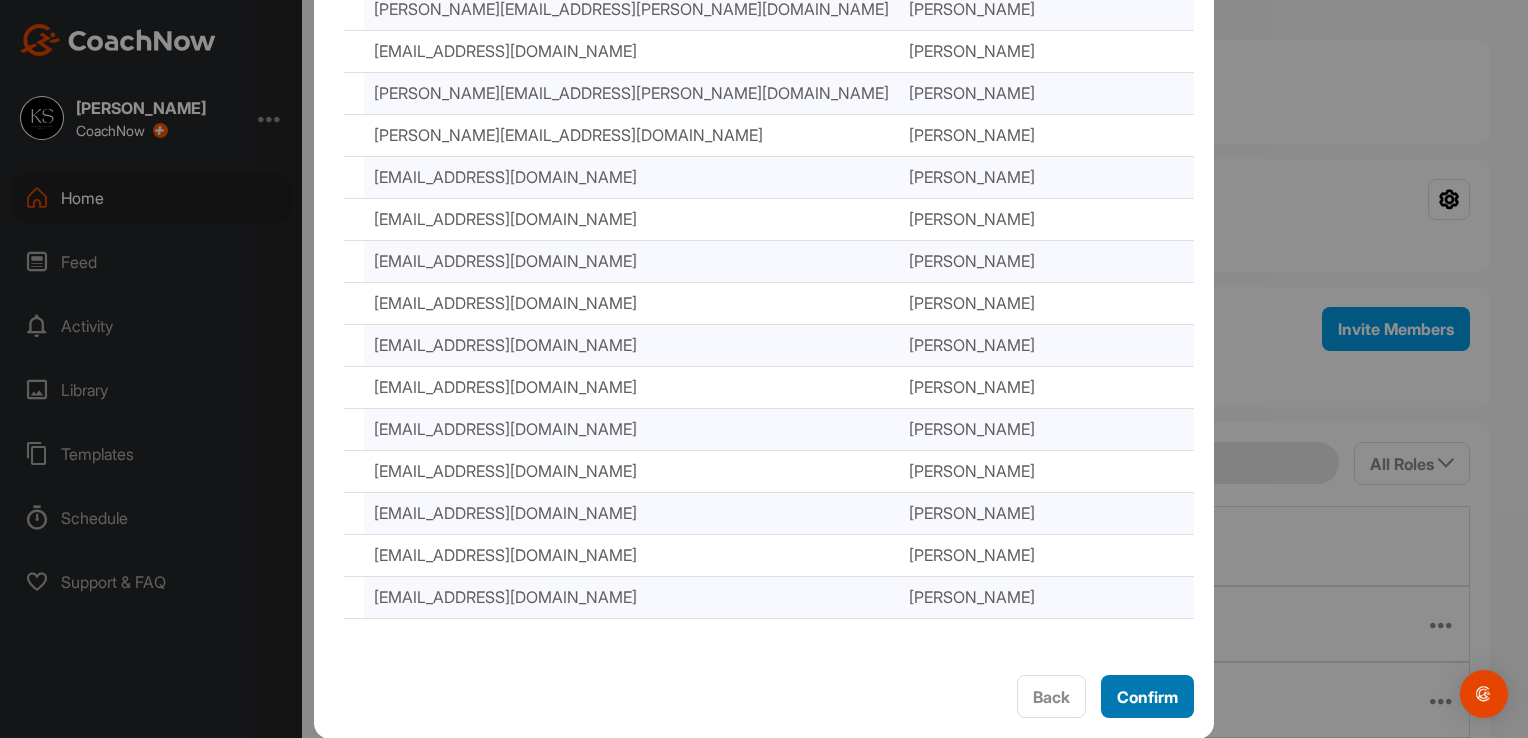 click on "Confirm" at bounding box center [1147, 697] 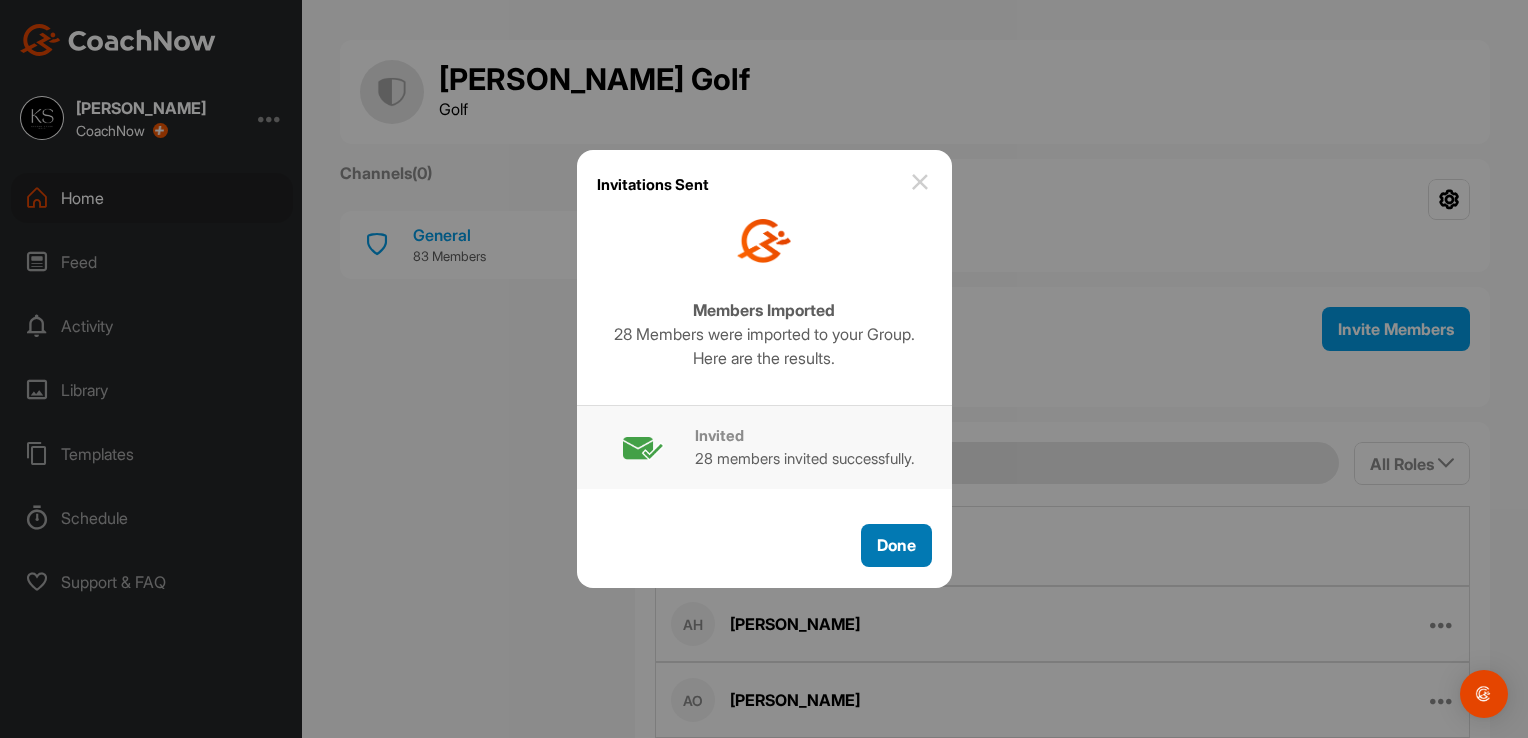 click on "Done" at bounding box center [896, 545] 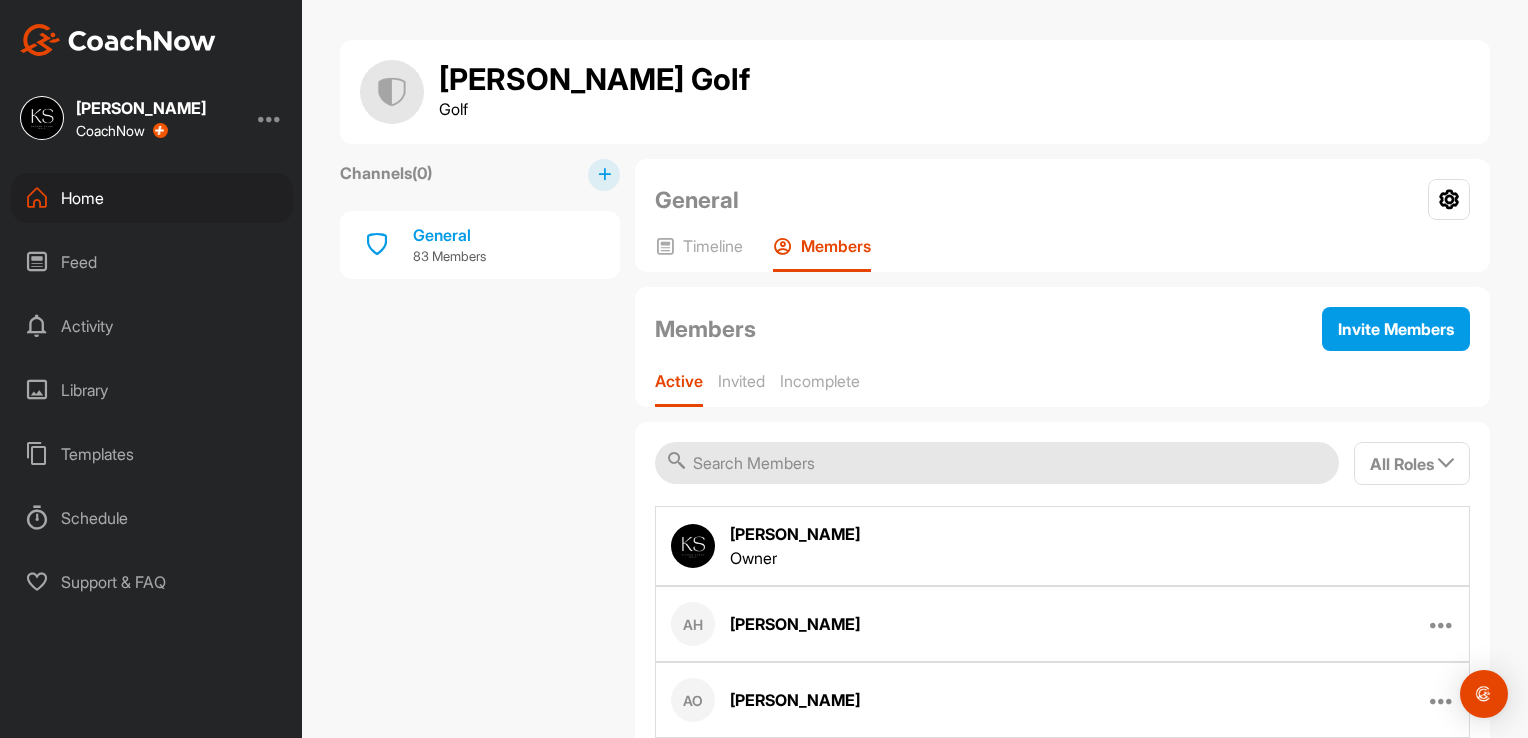click on "General Group Settings Your Notifications Timeline Members" at bounding box center (1062, 215) 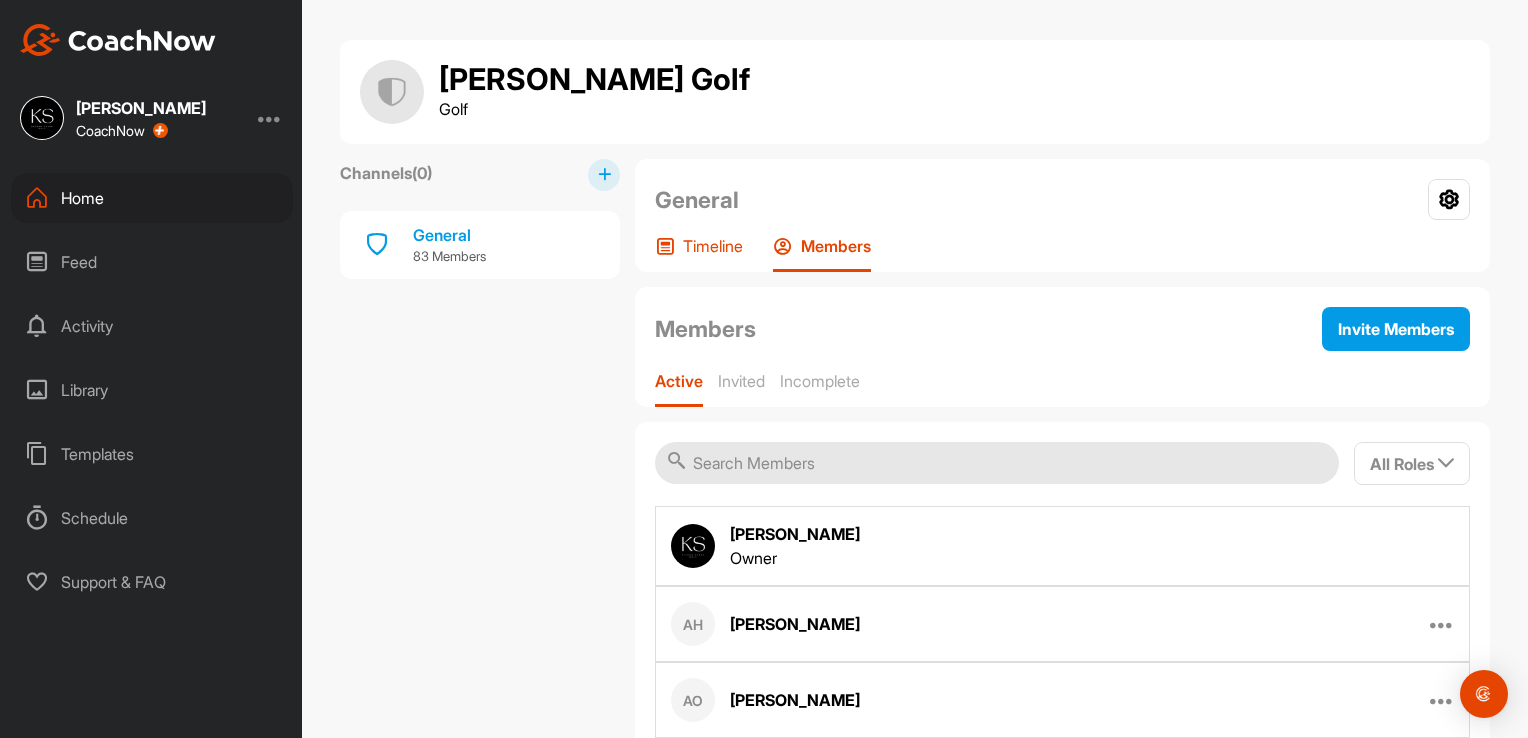 click on "Timeline" at bounding box center [713, 246] 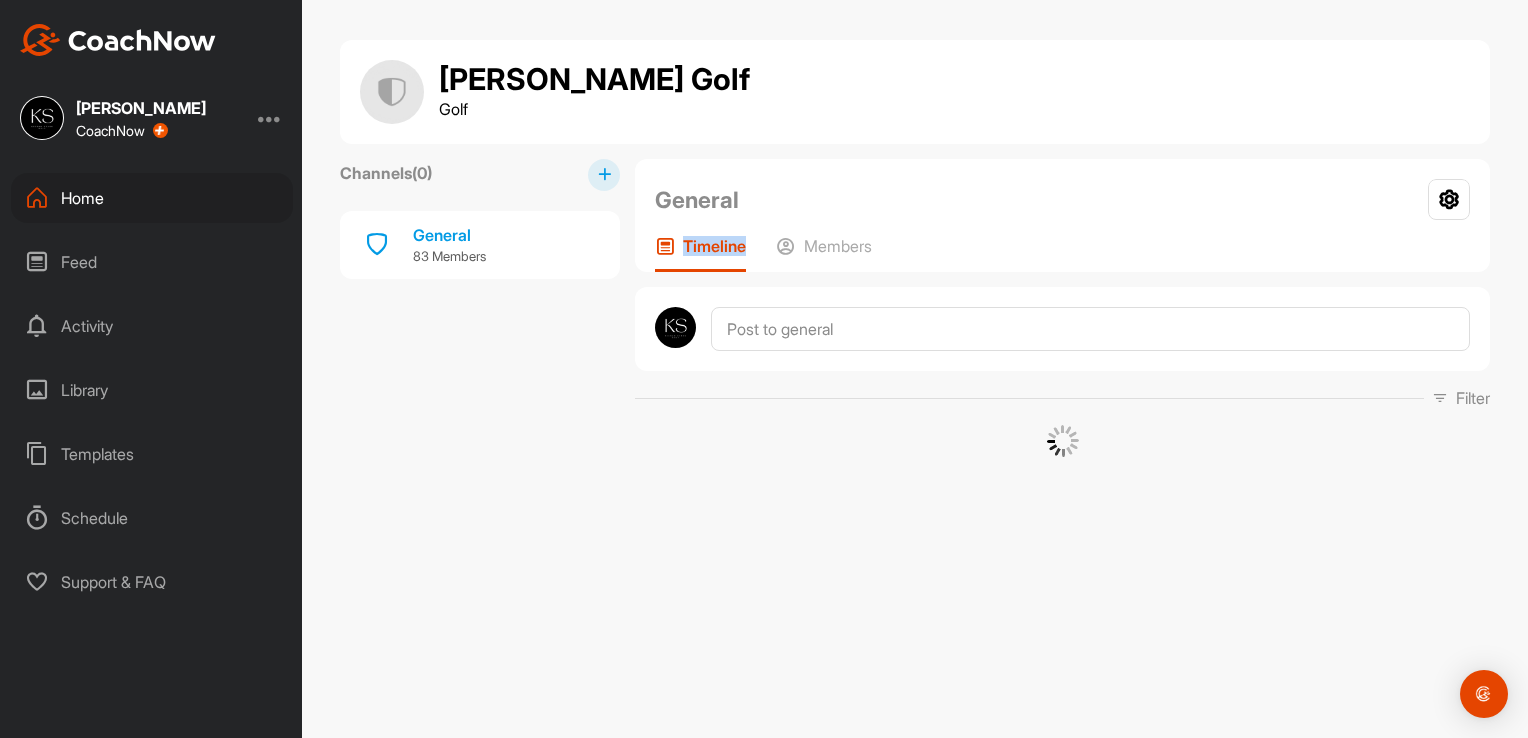 click on "Timeline" at bounding box center (714, 246) 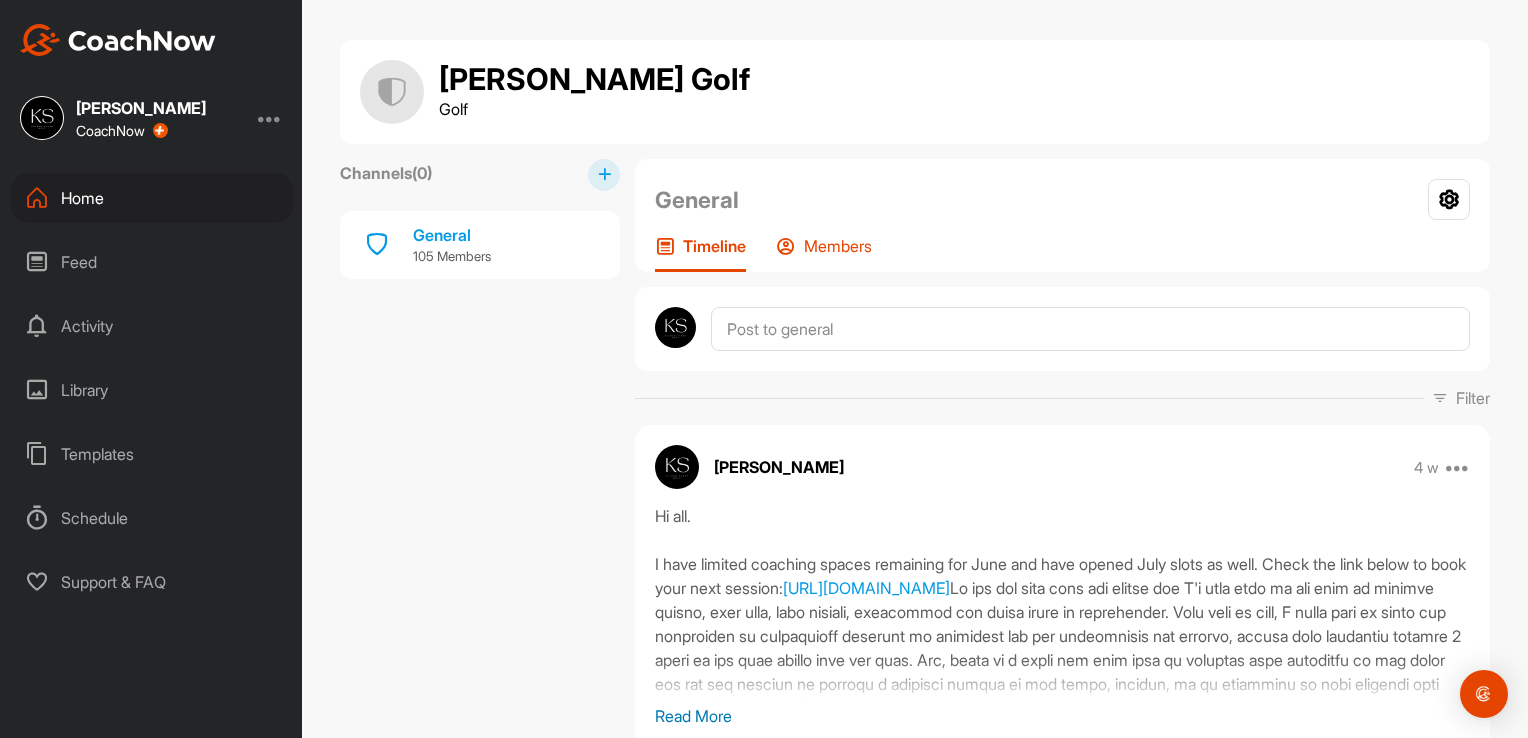 drag, startPoint x: 702, startPoint y: 243, endPoint x: 799, endPoint y: 243, distance: 97 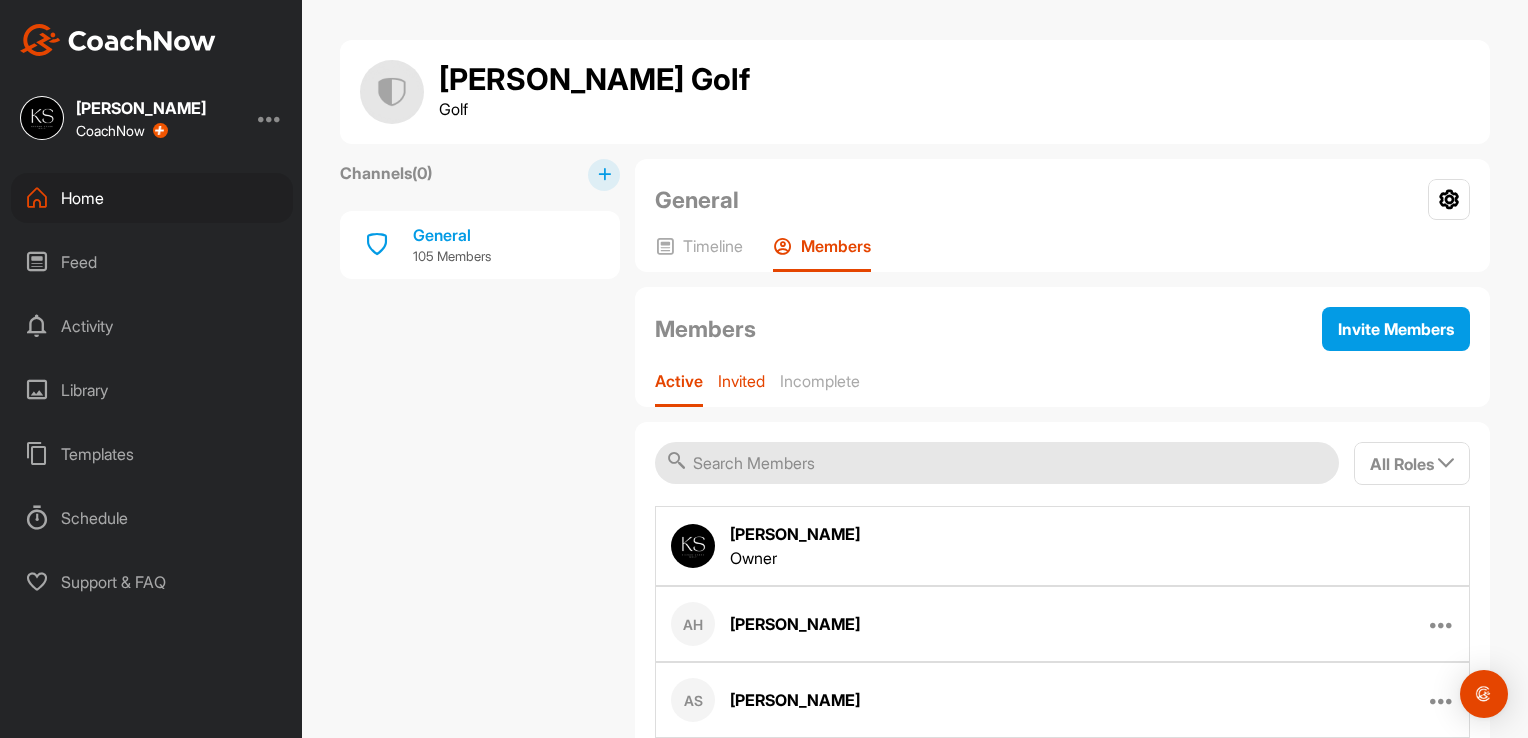 click on "Invited" at bounding box center [741, 381] 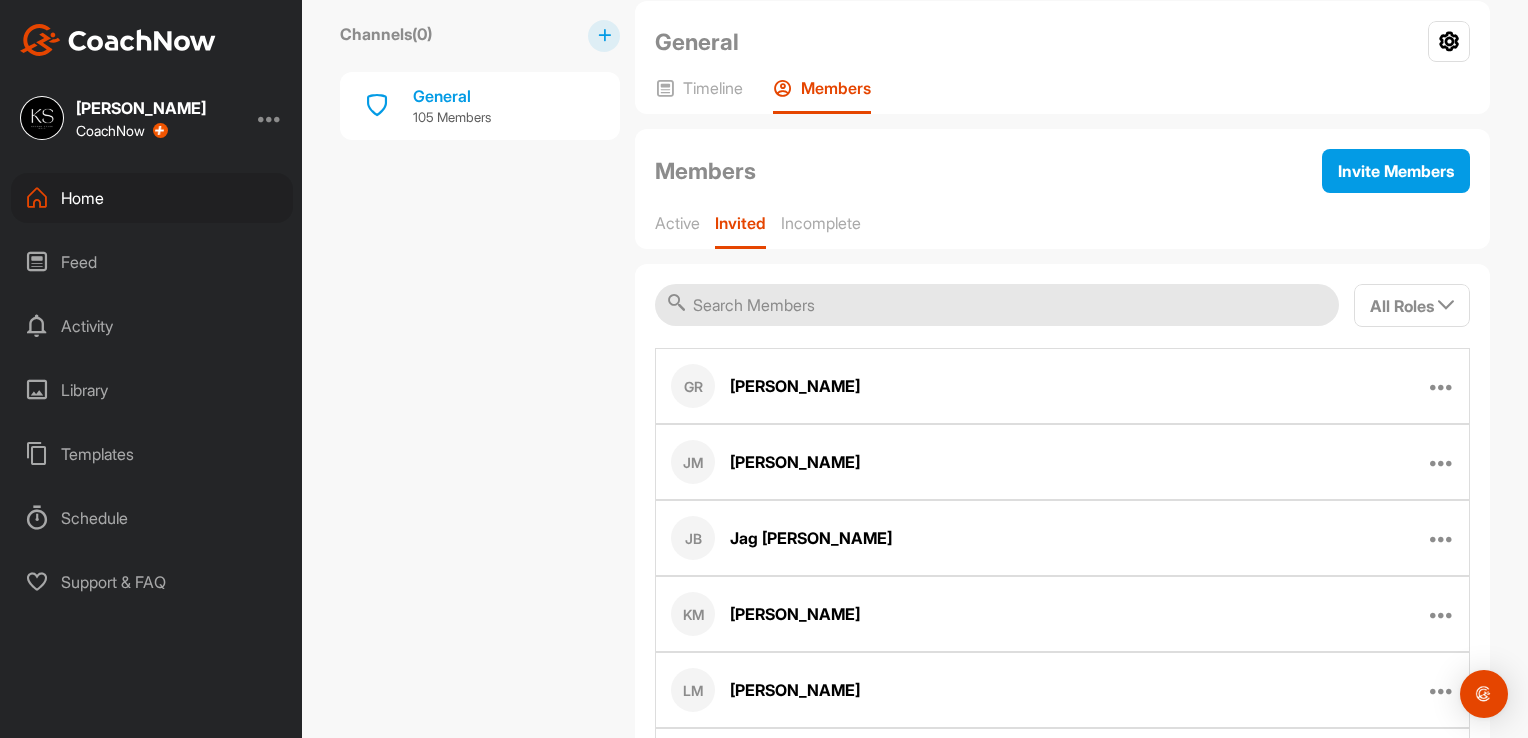 scroll, scrollTop: 164, scrollLeft: 0, axis: vertical 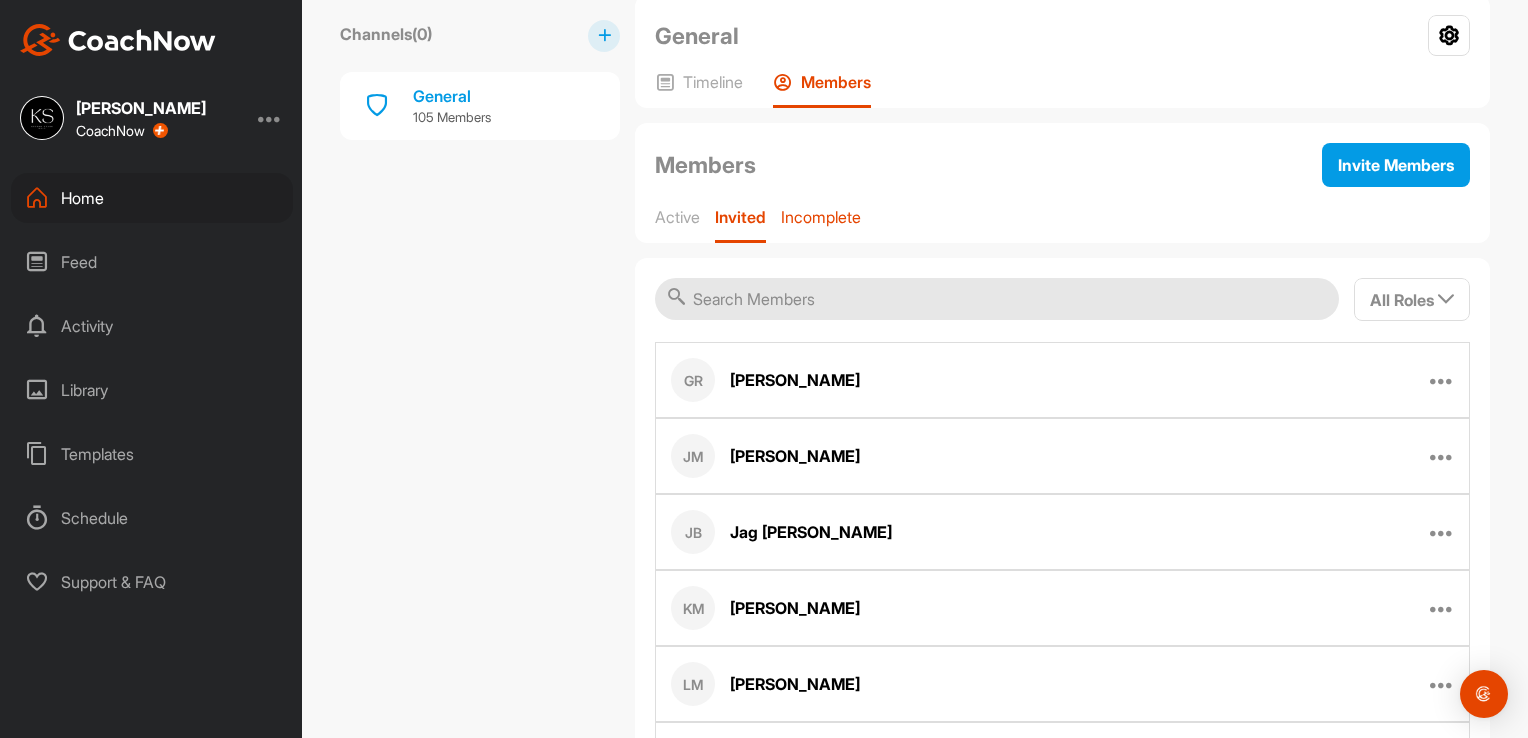 click on "Incomplete" at bounding box center [821, 225] 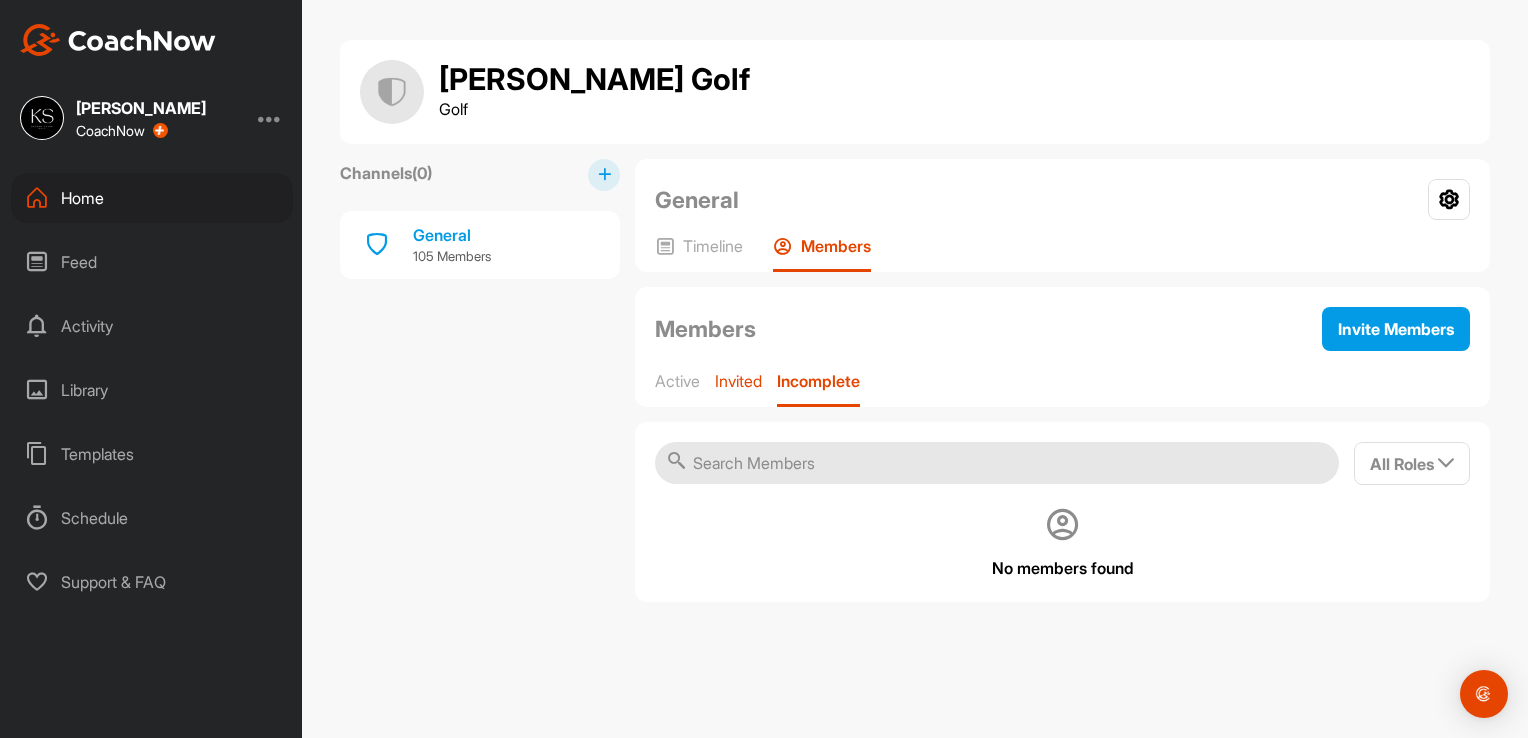 click on "Invited" at bounding box center (738, 381) 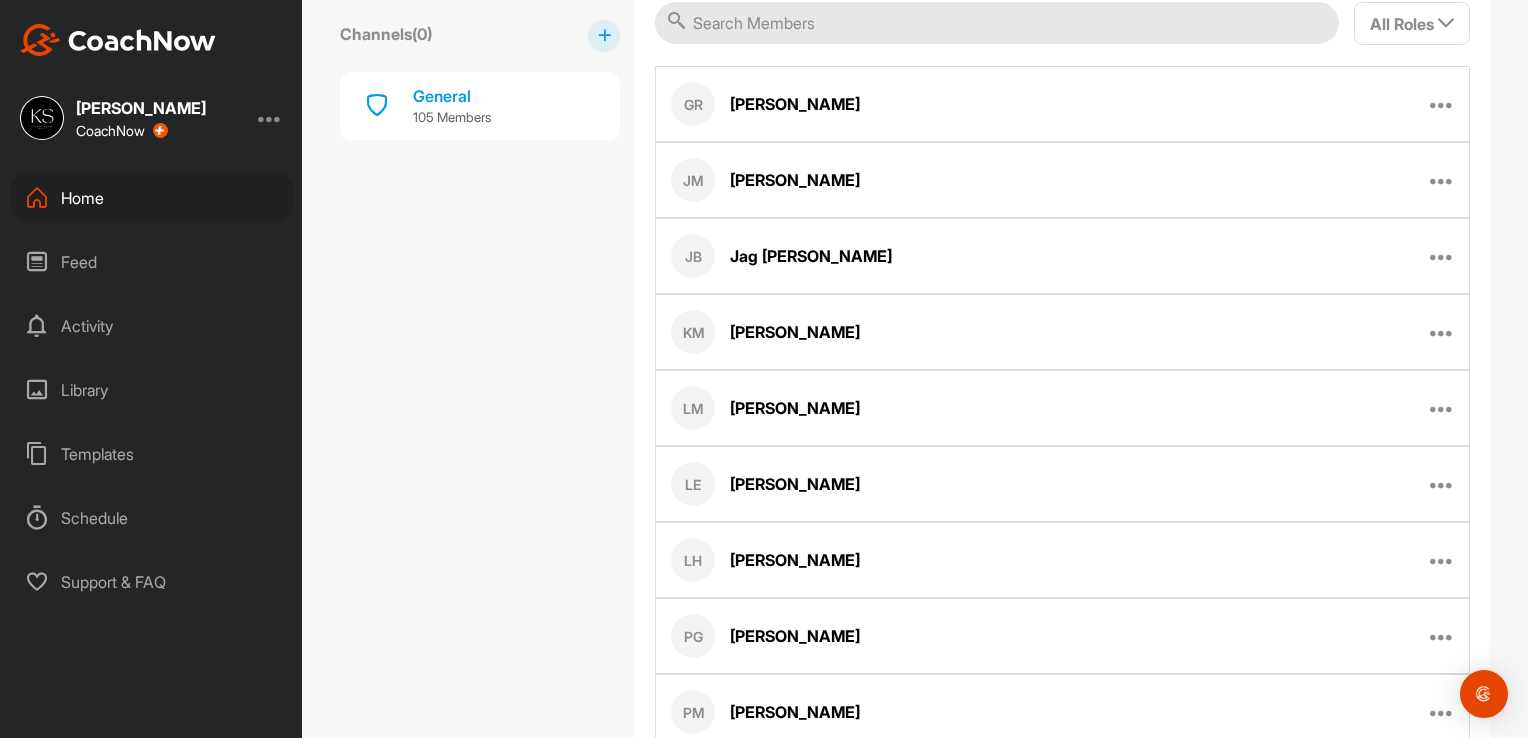scroll, scrollTop: 424, scrollLeft: 0, axis: vertical 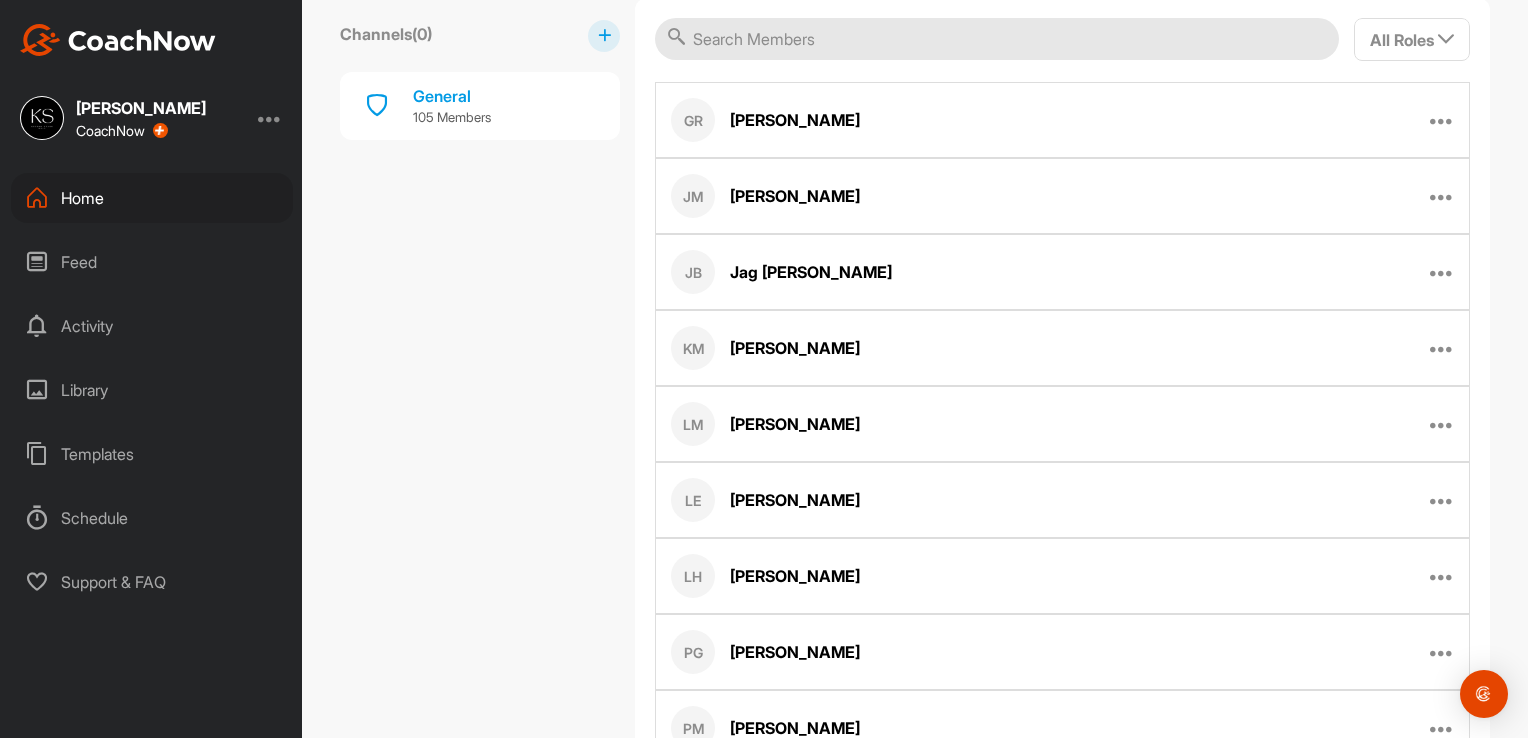 click on "Home" at bounding box center [152, 198] 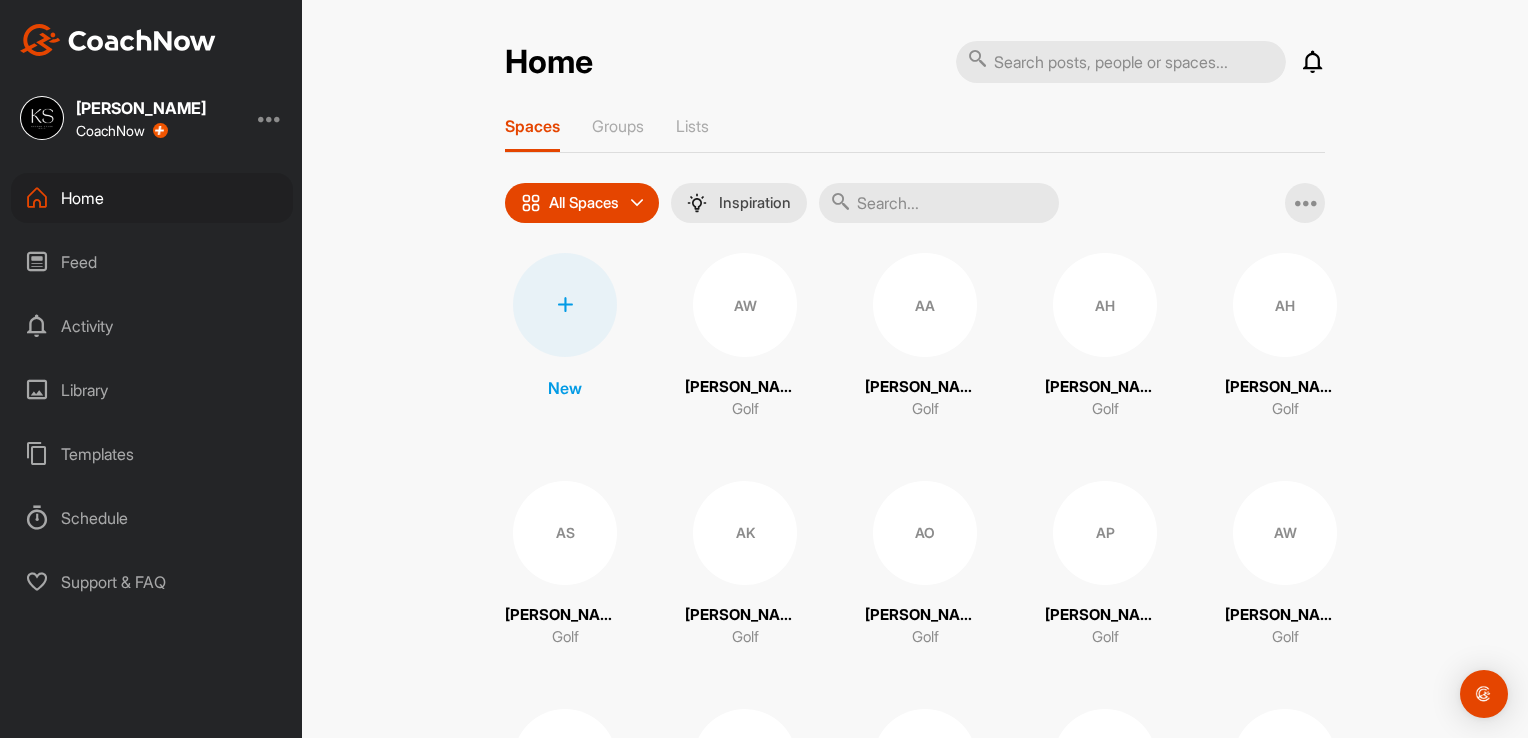 click on "Feed" at bounding box center (152, 262) 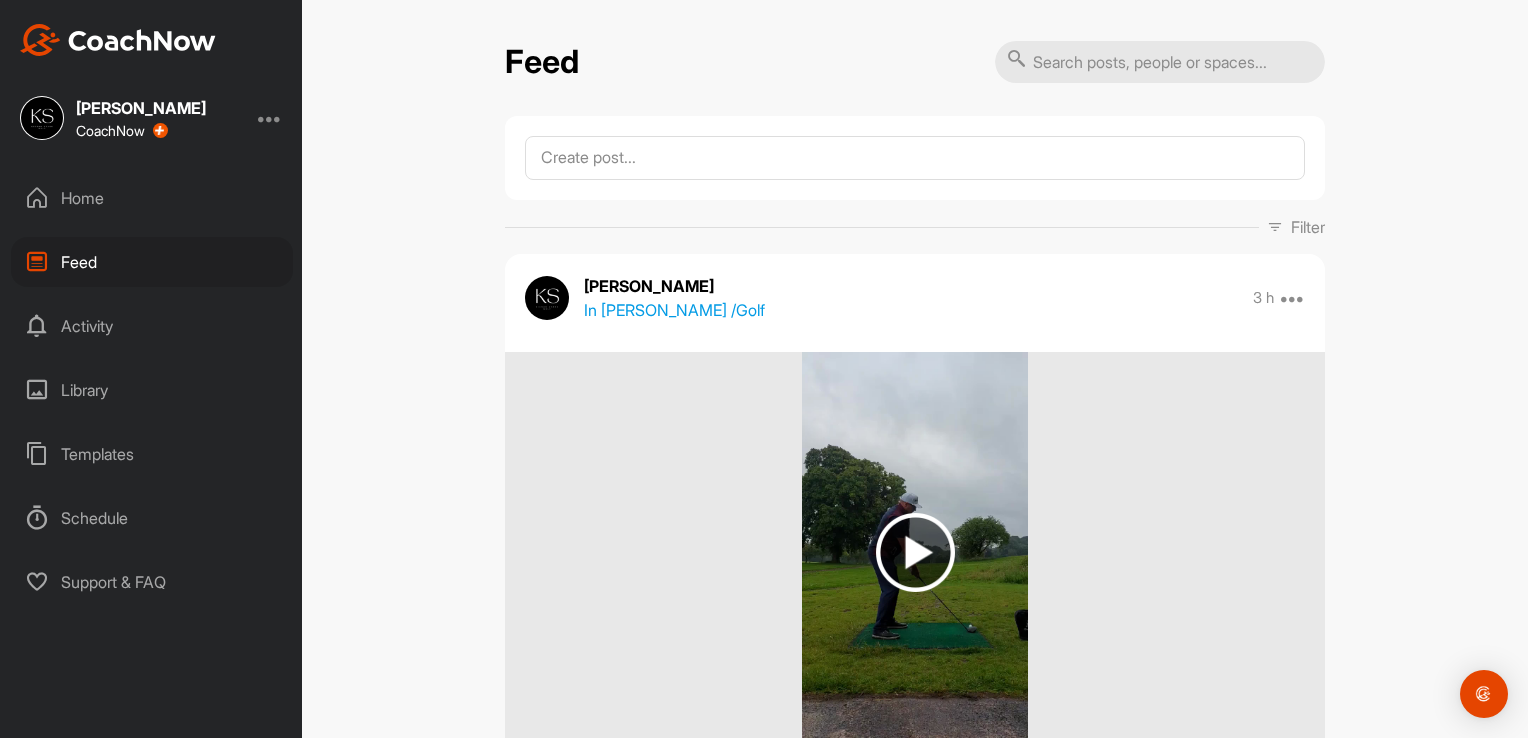 click on "Home" at bounding box center (152, 198) 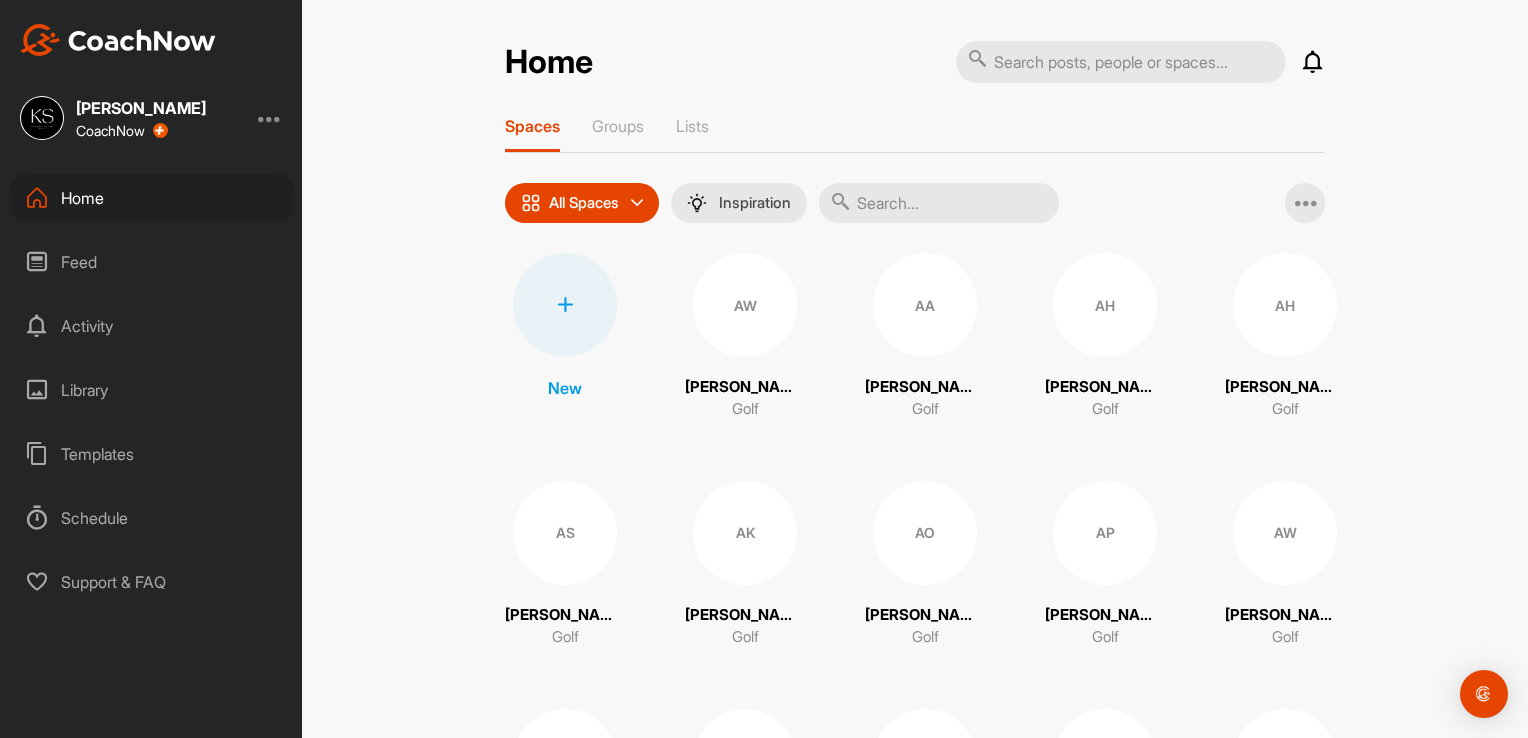 click on "Home Notifications Invitations This Week EP [PERSON_NAME]   accepted your invitation . 2 d  • [PERSON_NAME] / Golf DM [PERSON_NAME]   posted a video . 3 d  • [PERSON_NAME] / Golf KB [PERSON_NAME]   replied to a post : "The more I think about it,t..." 3 d  • [PERSON_NAME] / Golf KB [PERSON_NAME]   liked your post . 3 d  • [PERSON_NAME] / Golf KB [PERSON_NAME]   liked your post . 4 d  • [PERSON_NAME] / Golf KB [PERSON_NAME]   replied to a post : "Hi [PERSON_NAME] apologies busy wi..." 4 d  • [PERSON_NAME] / Golf PG [PERSON_NAME]   replied to a post : "better [DATE], 83 at Cathkin..." 4 d  • [PERSON_NAME] / Golf SM [PERSON_NAME]   accepted your invitation . 6 d  • [PERSON_NAME] / Golf [PERSON_NAME]   accepted your invitation . 6 d  • [PERSON_NAME] / Golf This Month KB [PERSON_NAME]   posted a video : " Pretty sure this was shortl... " 1 w  • [PERSON_NAME] / Golf KB [PERSON_NAME]   replied to a post : "Thanks mate.
I’m not giving..." 1 w  • [PERSON_NAME] / Golf KW [PERSON_NAME]   accepted your invitation . 1 w  • [PERSON_NAME] / Golf [PERSON_NAME]   accepted your invitation . 1 w  • [PERSON_NAME] / Golf KB [PERSON_NAME]" at bounding box center [915, 369] 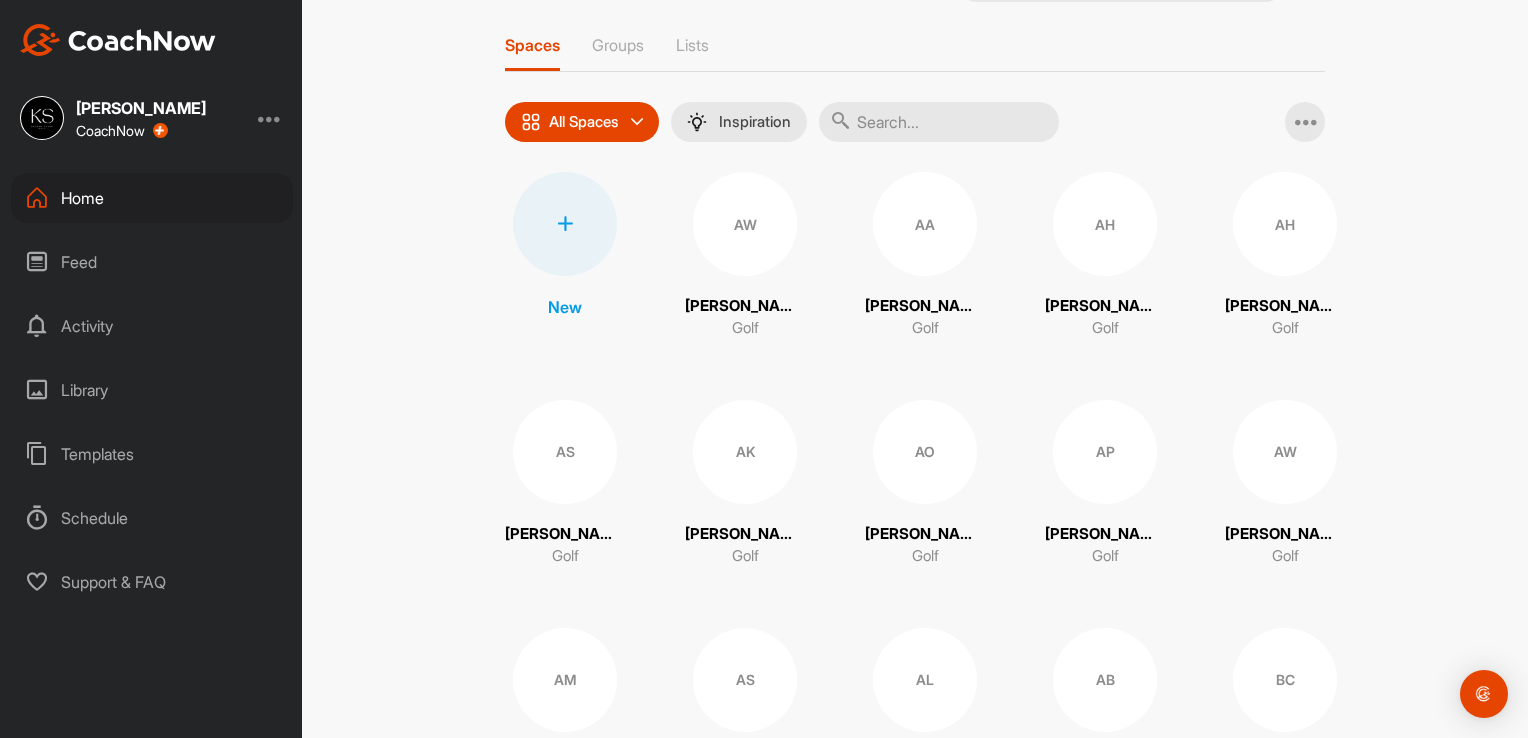 scroll, scrollTop: 0, scrollLeft: 0, axis: both 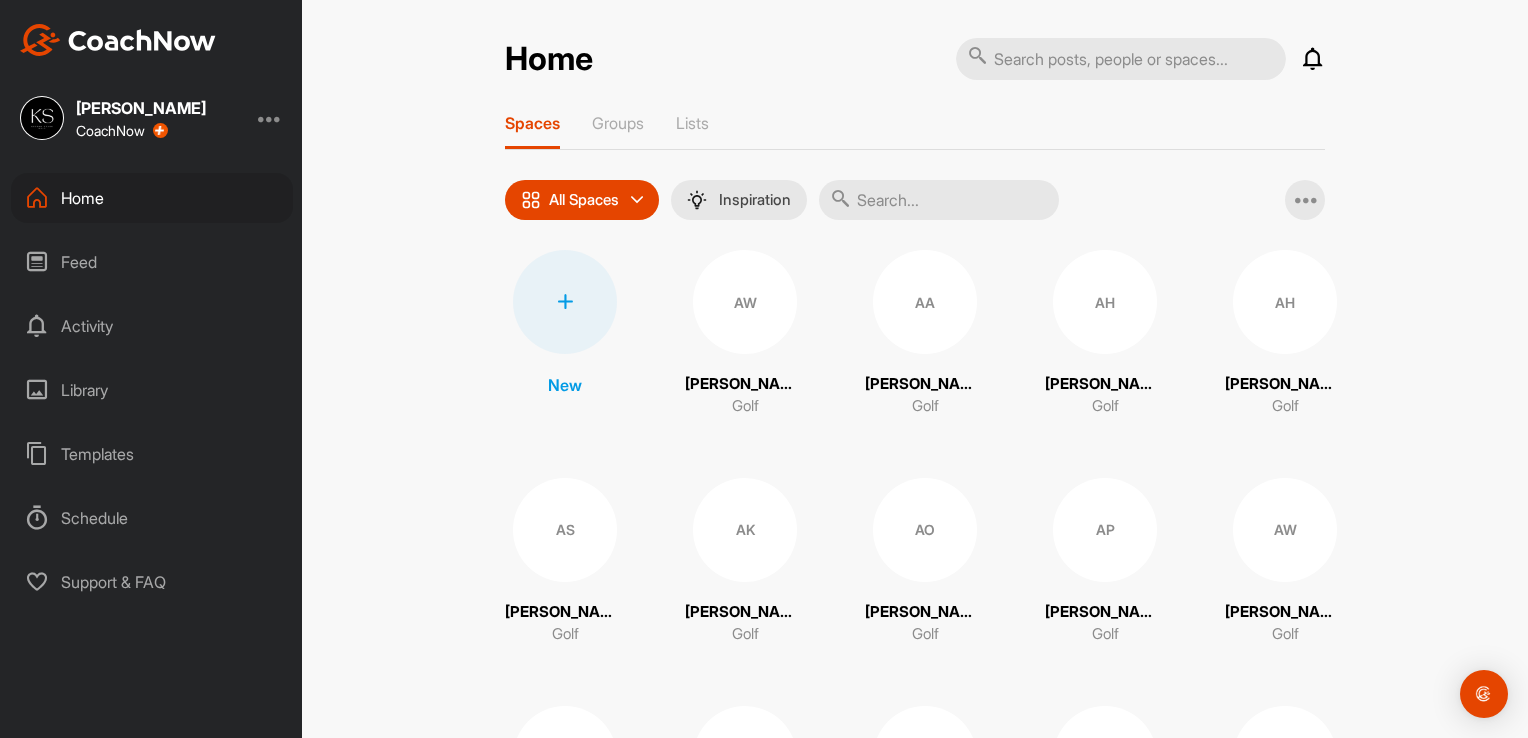 click on "Feed" at bounding box center [152, 262] 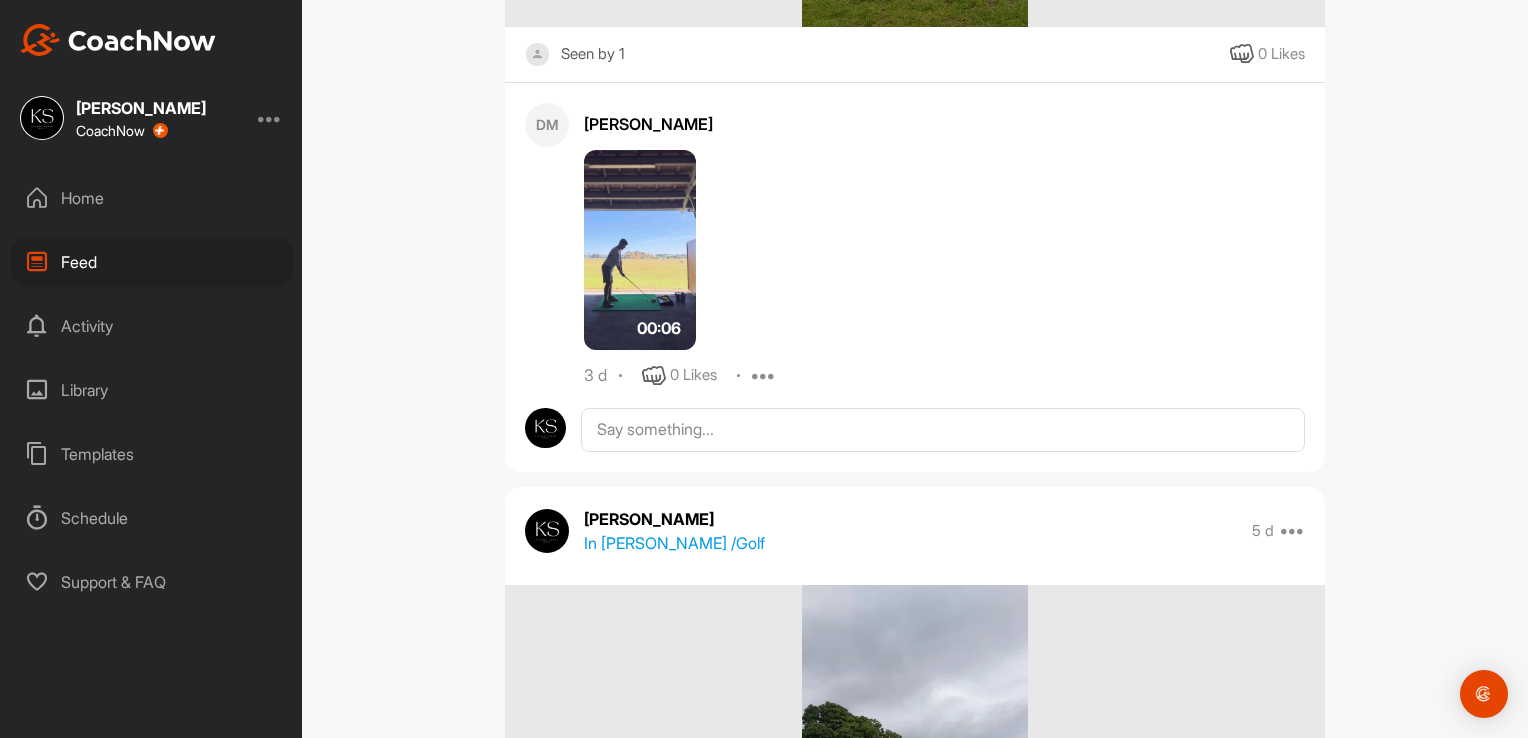 scroll, scrollTop: 13510, scrollLeft: 0, axis: vertical 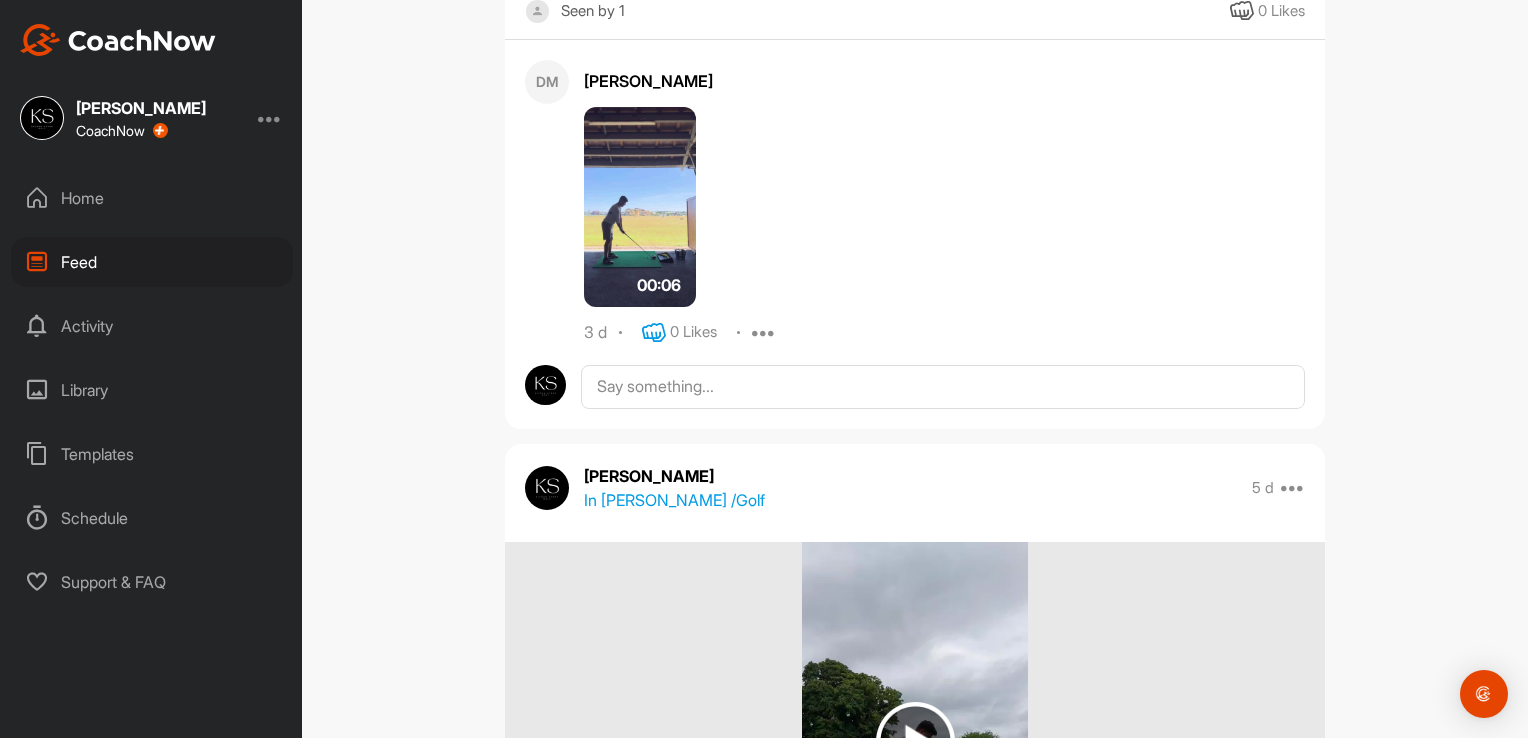 click at bounding box center [654, 333] 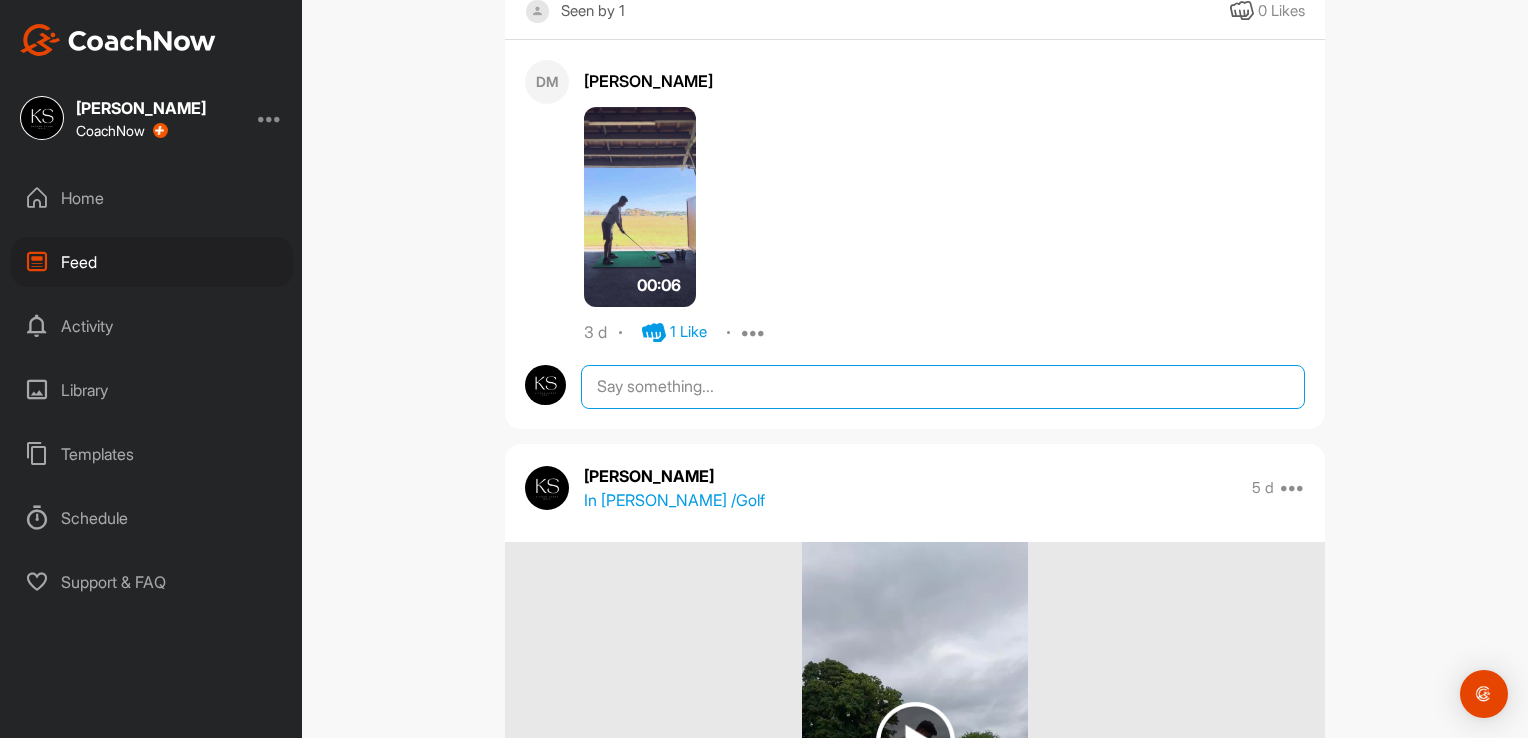 click at bounding box center (943, 387) 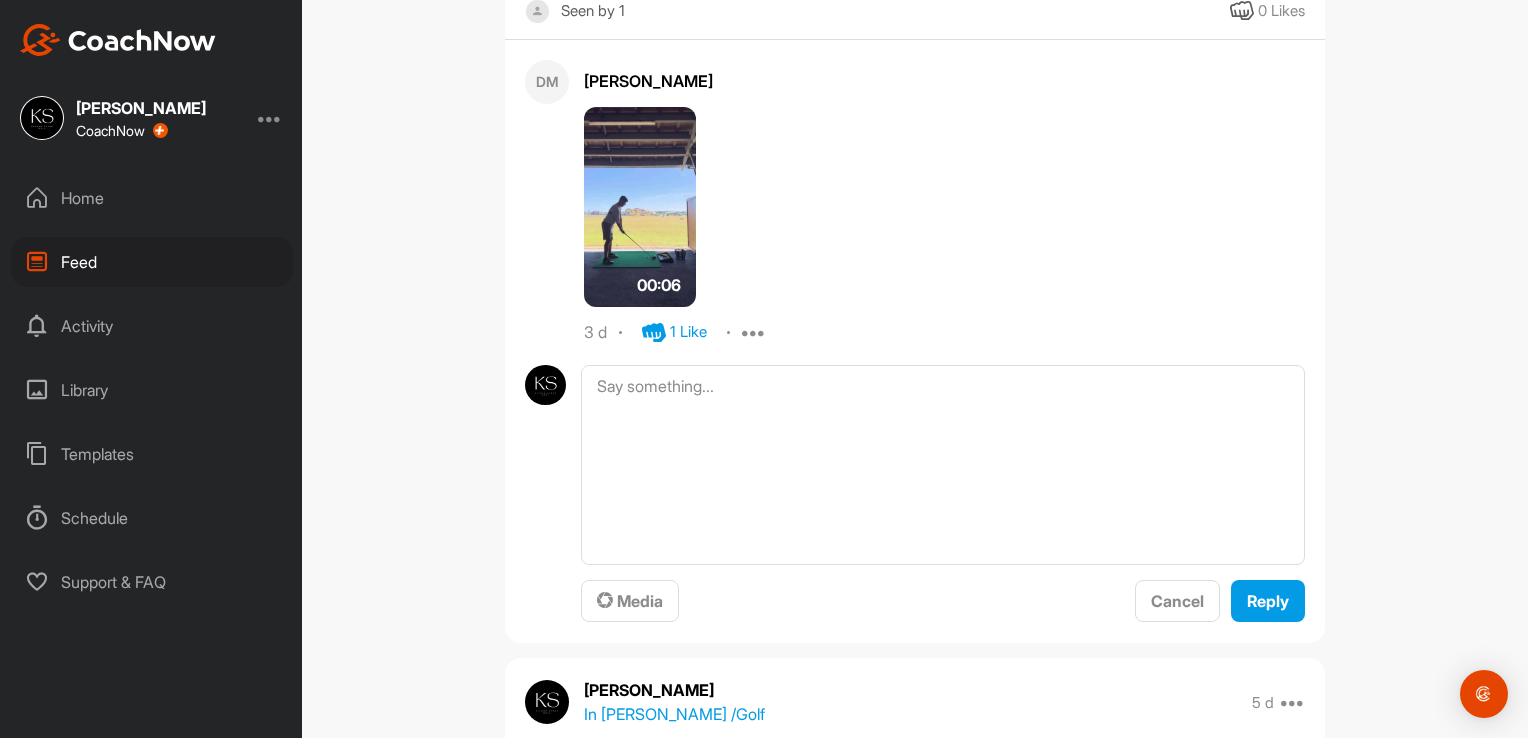 click at bounding box center [640, 207] 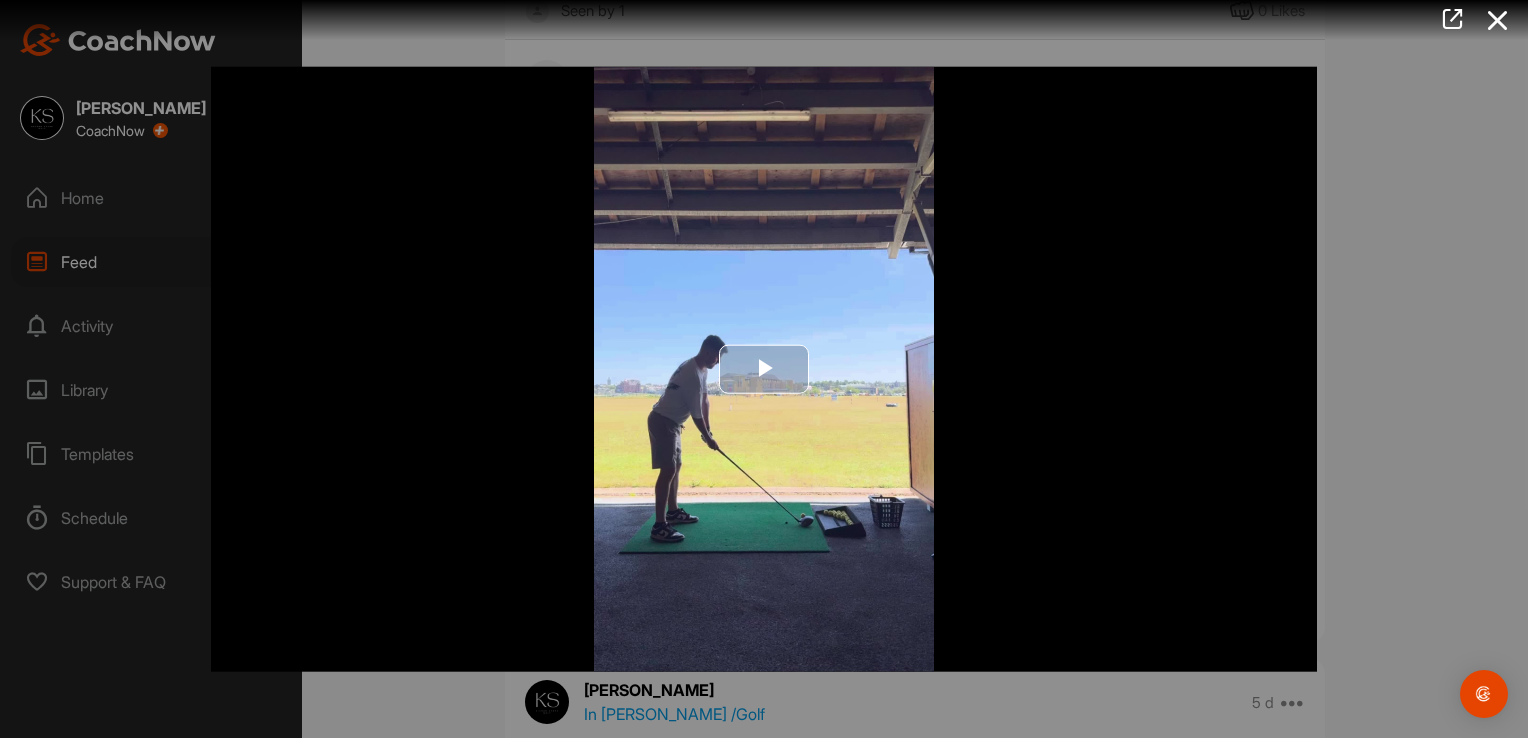 click at bounding box center (764, 369) 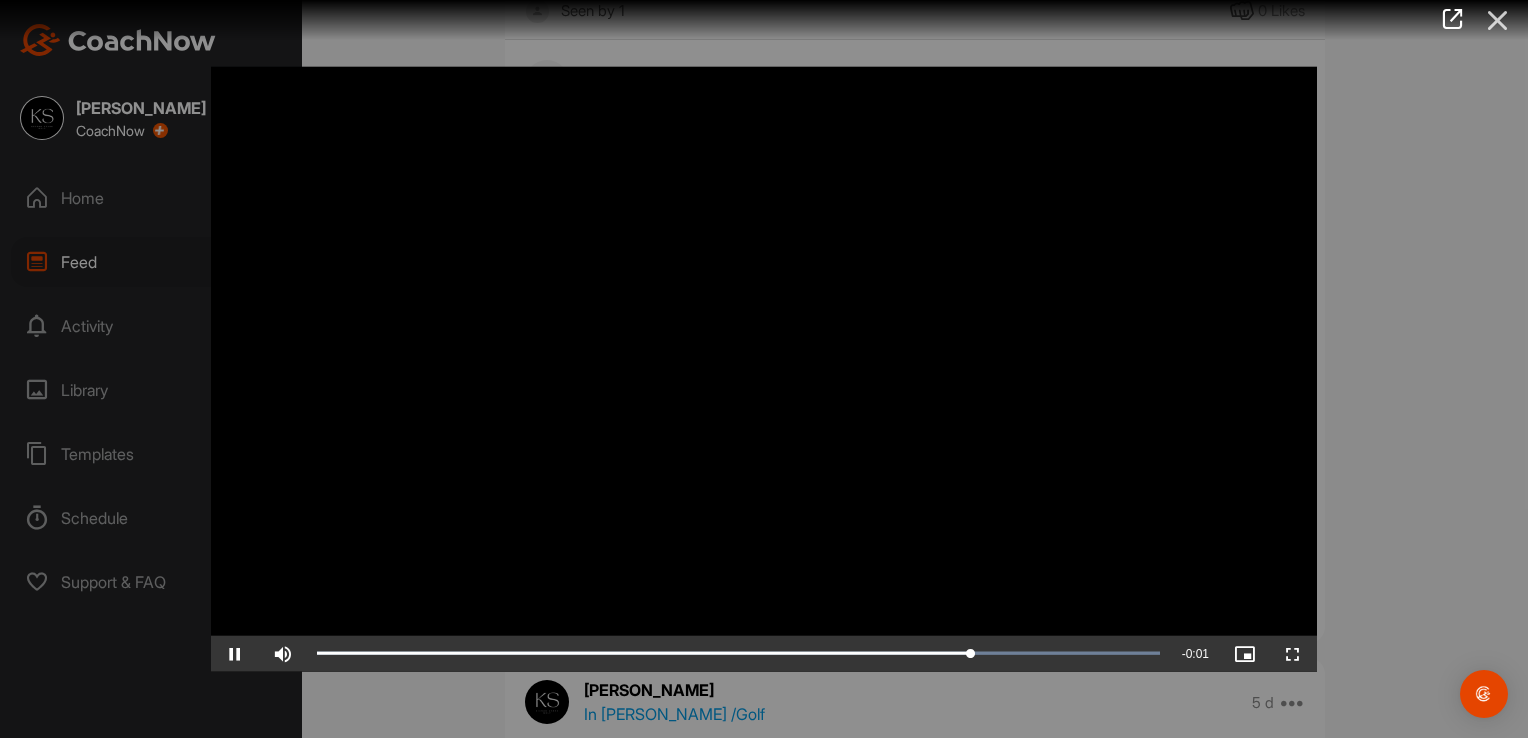 click at bounding box center (1498, 20) 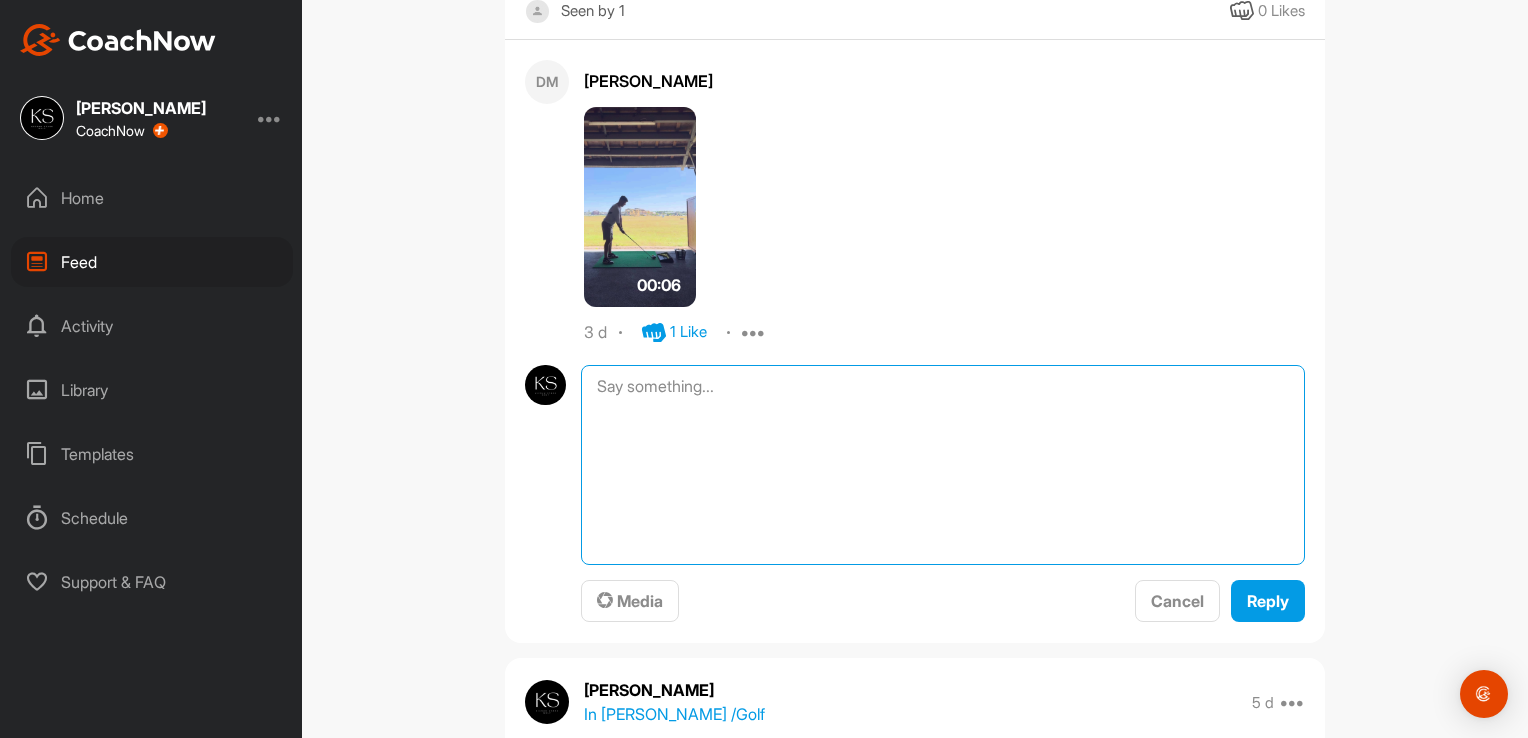 click at bounding box center [943, 465] 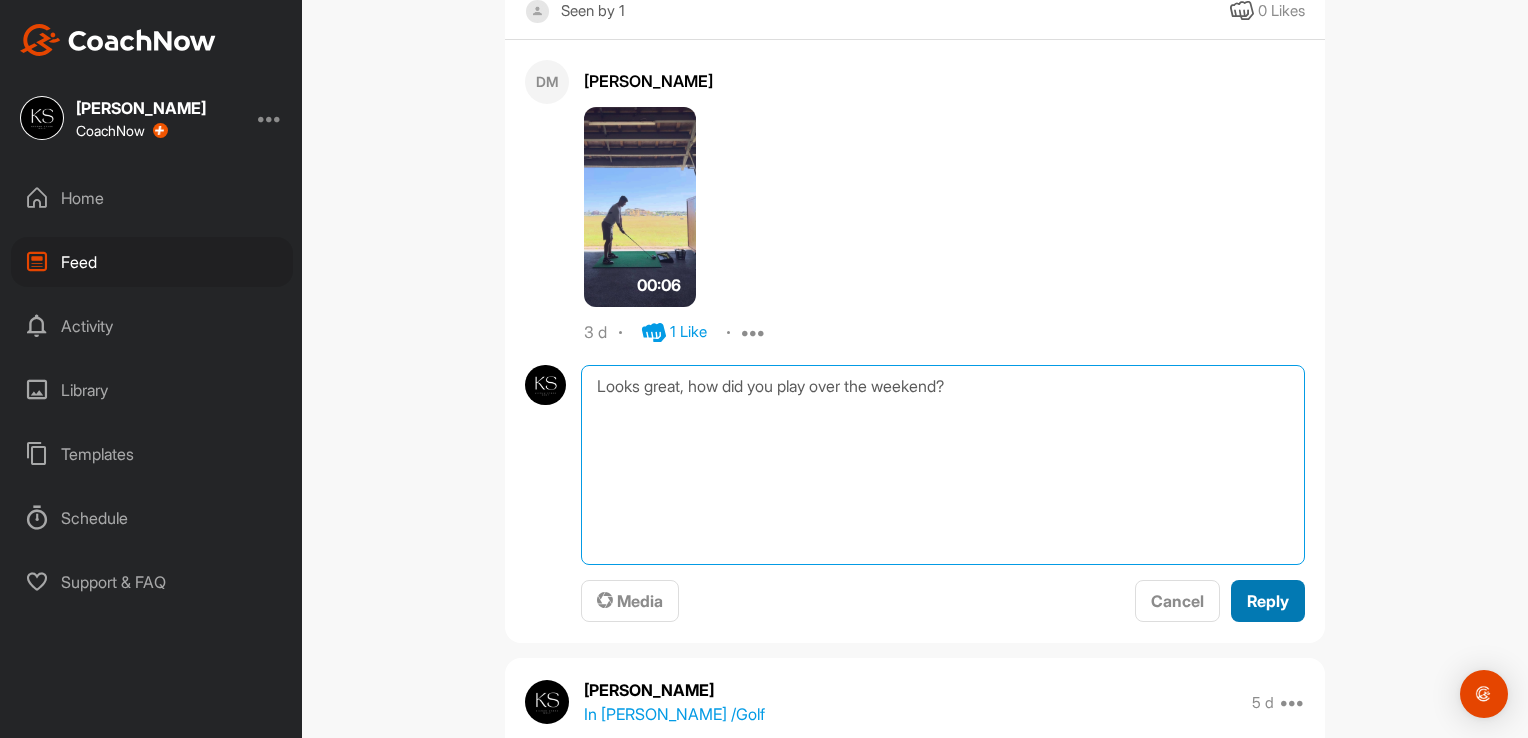 type on "Looks great, how did you play over the weekend?" 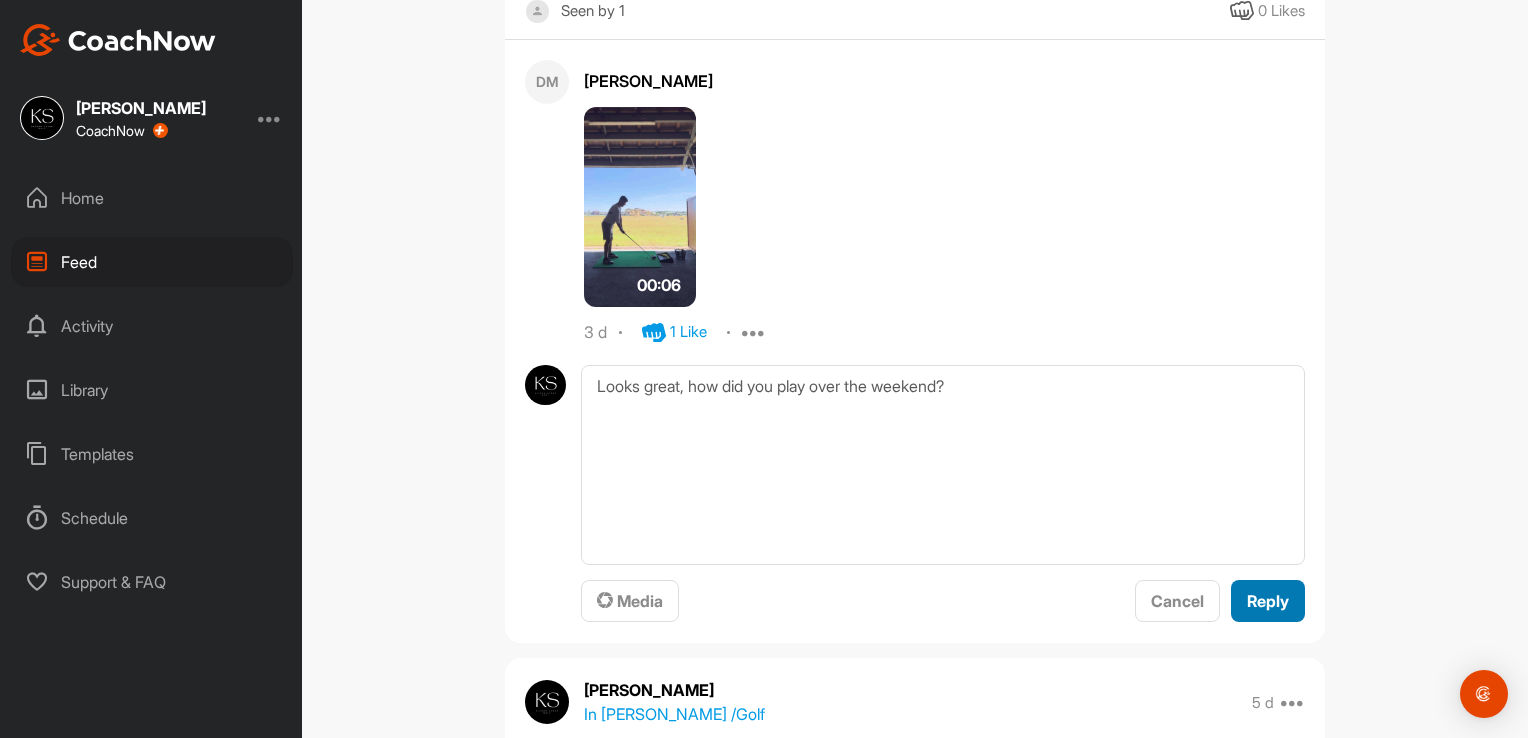 click on "Reply" at bounding box center [1268, 601] 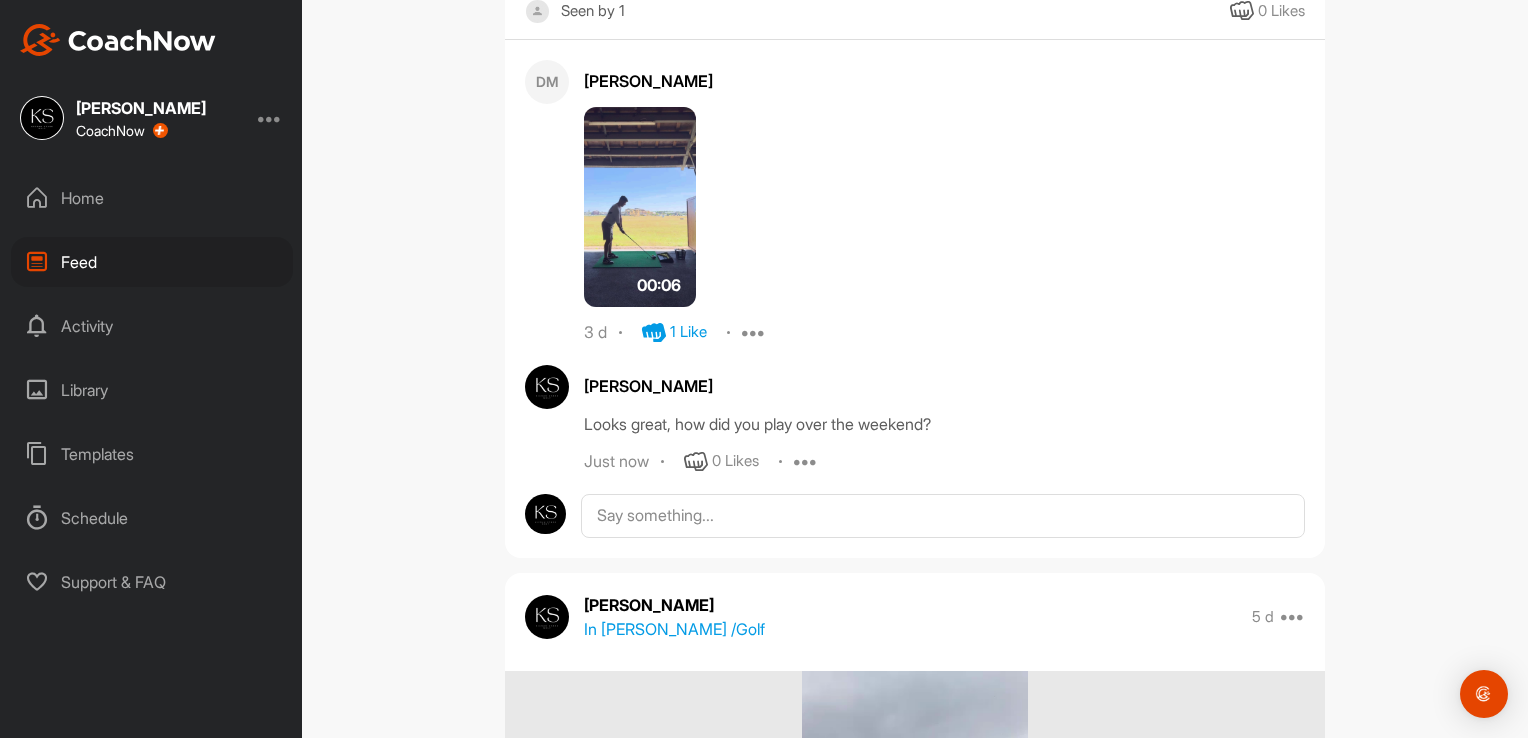 click on "Feed Filter Media Type Images Videos Notes Audio Documents Author [PERSON_NAME]/[PERSON_NAME] [EMAIL_ADDRESS][DOMAIN_NAME] AM [PERSON_NAME] [EMAIL_ADDRESS][DOMAIN_NAME] AS [PERSON_NAME] [PERSON_NAME][EMAIL_ADDRESS][PERSON_NAME][DOMAIN_NAME] AS [PERSON_NAME] [EMAIL_ADDRESS][DOMAIN_NAME] AC [PERSON_NAME] [EMAIL_ADDRESS][DOMAIN_NAME] AH [PERSON_NAME] [EMAIL_ADDRESS][DOMAIN_NAME] AH [PERSON_NAME] [EMAIL_ADDRESS][DOMAIN_NAME] AH [PERSON_NAME] [EMAIL_ADDRESS][DOMAIN_NAME] AM [PERSON_NAME] [EMAIL_ADDRESS][DOMAIN_NAME] [PERSON_NAME] Alisdair [PERSON_NAME] [PERSON_NAME][EMAIL_ADDRESS][DOMAIN_NAME] AS [PERSON_NAME] [EMAIL_ADDRESS][PERSON_NAME][DOMAIN_NAME] AK [PERSON_NAME] [EMAIL_ADDRESS][DOMAIN_NAME] [PERSON_NAME] [EMAIL_ADDRESS][DOMAIN_NAME] AB [PERSON_NAME] [EMAIL_ADDRESS][DOMAIN_NAME] [PERSON_NAME] [EMAIL_ADDRESS][DOMAIN_NAME] [PERSON_NAME] [EMAIL_ADDRESS][DOMAIN_NAME] AO [PERSON_NAME] [EMAIL_ADDRESS][DOMAIN_NAME] AP [PERSON_NAME] [PERSON_NAME][EMAIL_ADDRESS][DOMAIN_NAME] AR [PERSON_NAME] [EMAIL_ADDRESS][DOMAIN_NAME] AW [PERSON_NAME] [EMAIL_ADDRESS][DOMAIN_NAME] AM [PERSON_NAME] [EMAIL_ADDRESS][DOMAIN_NAME] AM [PERSON_NAME] [EMAIL_ADDRESS][DOMAIN_NAME] AS [PERSON_NAME] [EMAIL_ADDRESS][DOMAIN_NAME] AL BD [PERSON_NAME]" at bounding box center (915, 369) 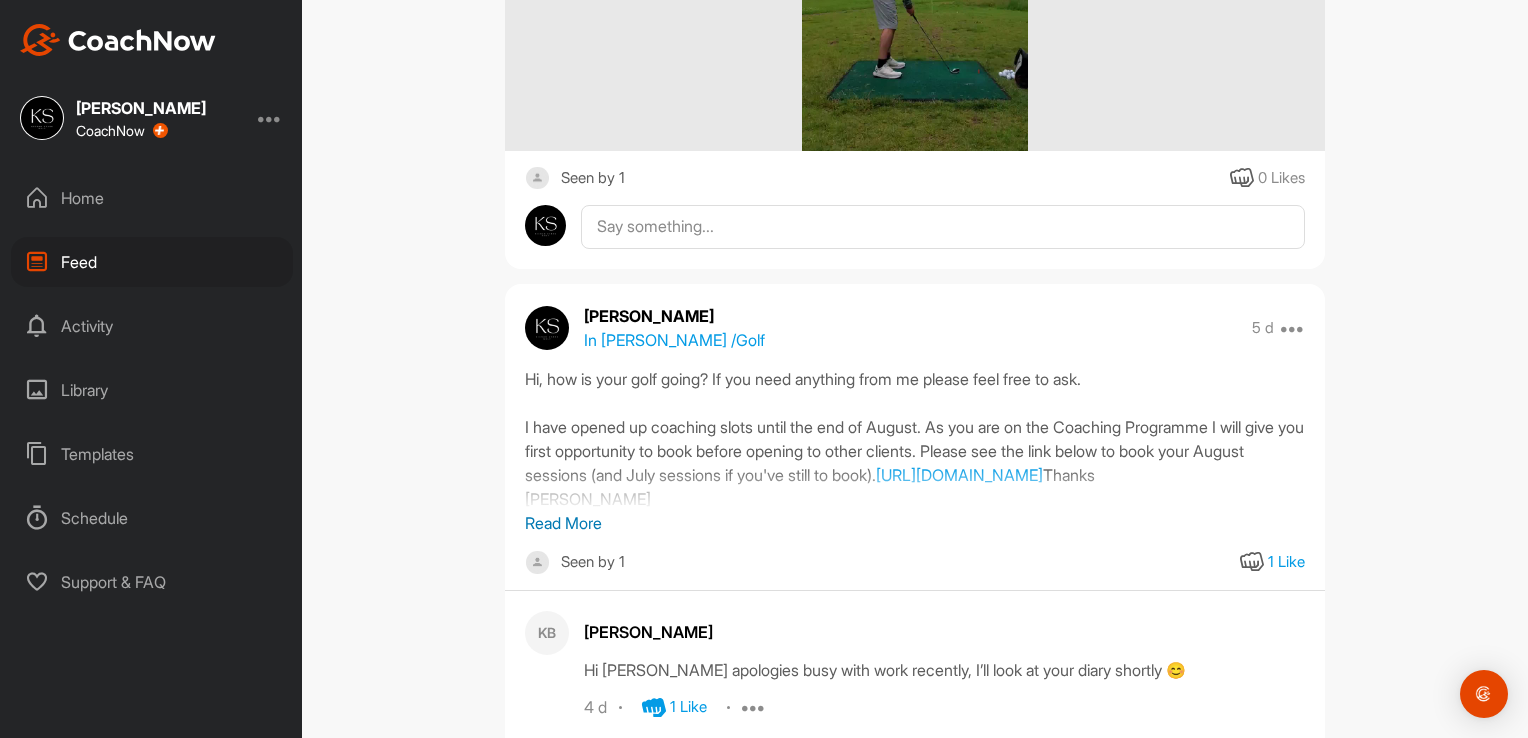 scroll, scrollTop: 14470, scrollLeft: 0, axis: vertical 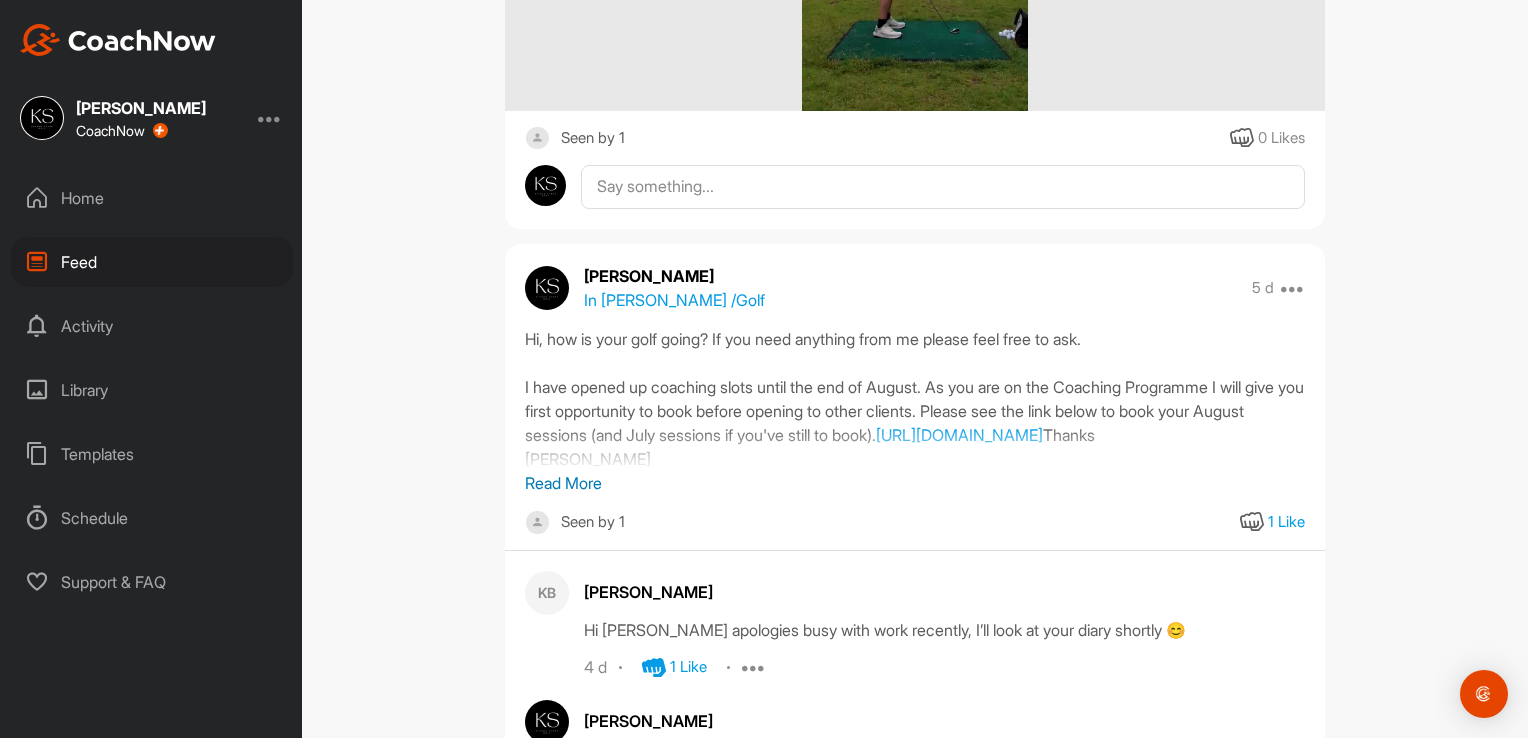 click on "Read More" at bounding box center [915, 483] 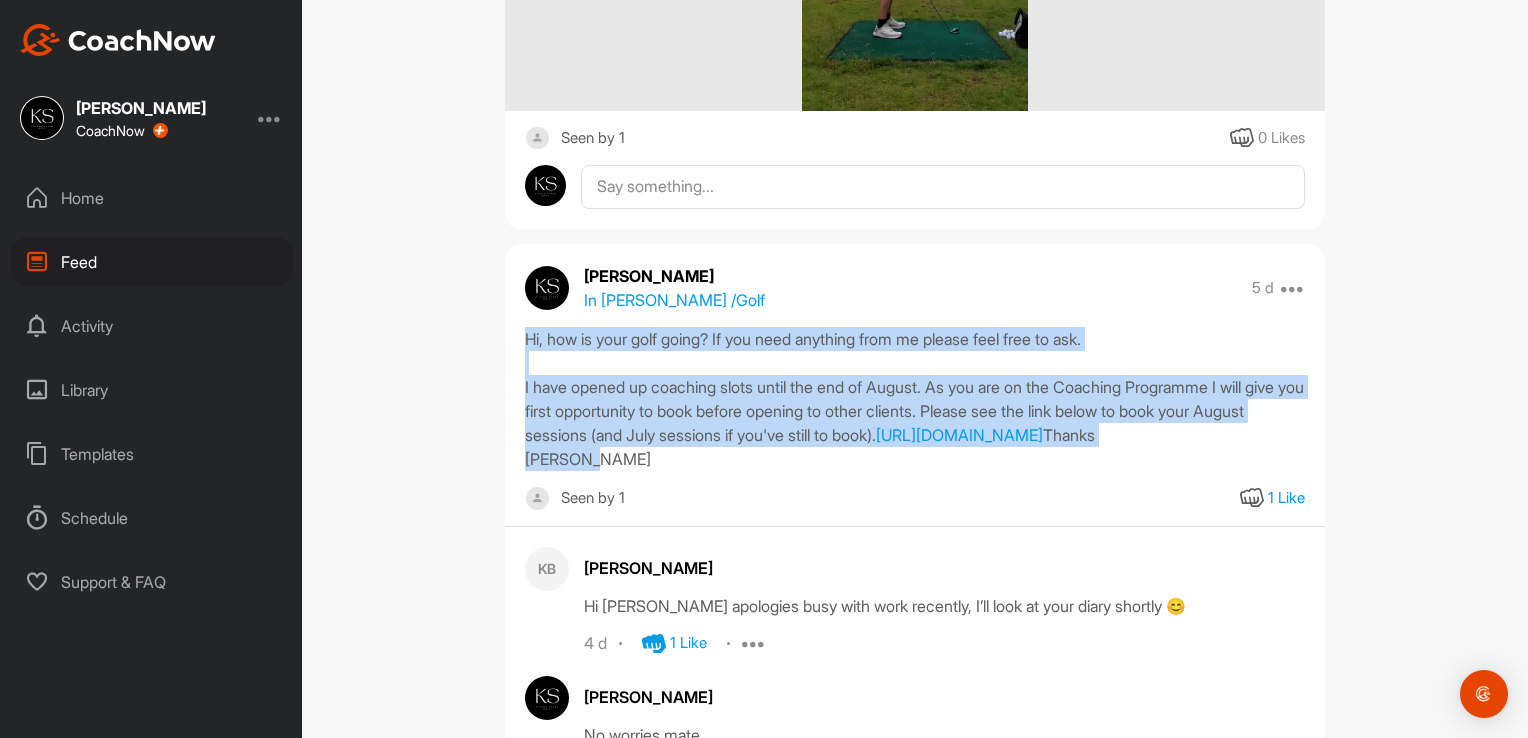 drag, startPoint x: 569, startPoint y: 553, endPoint x: 517, endPoint y: 337, distance: 222.17111 